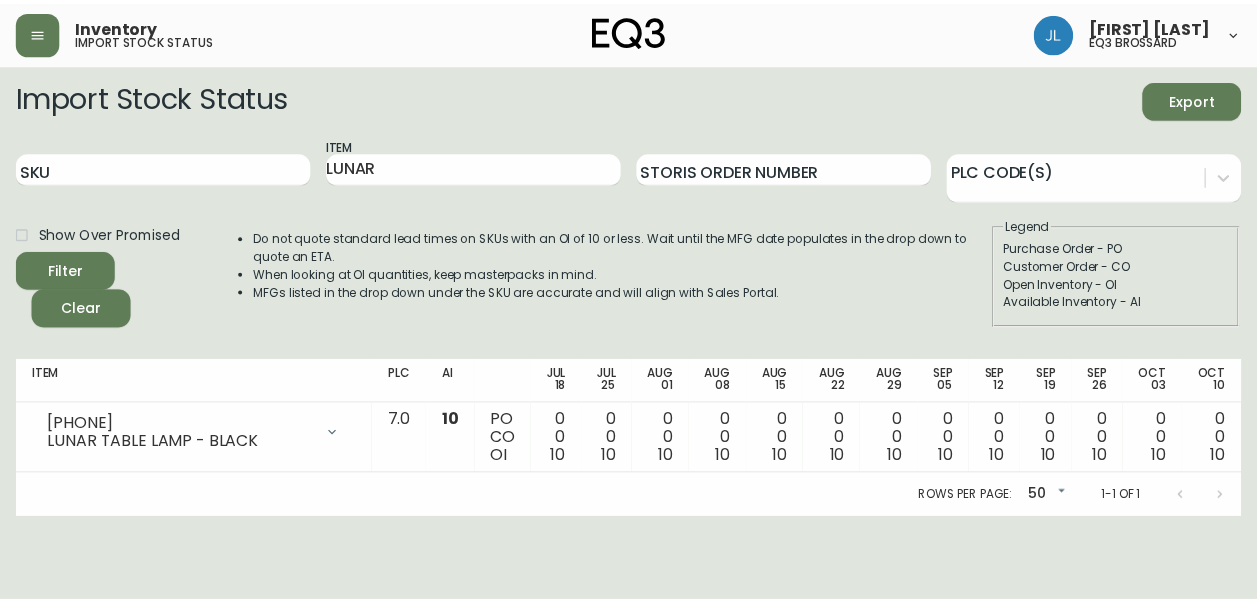 scroll, scrollTop: 0, scrollLeft: 0, axis: both 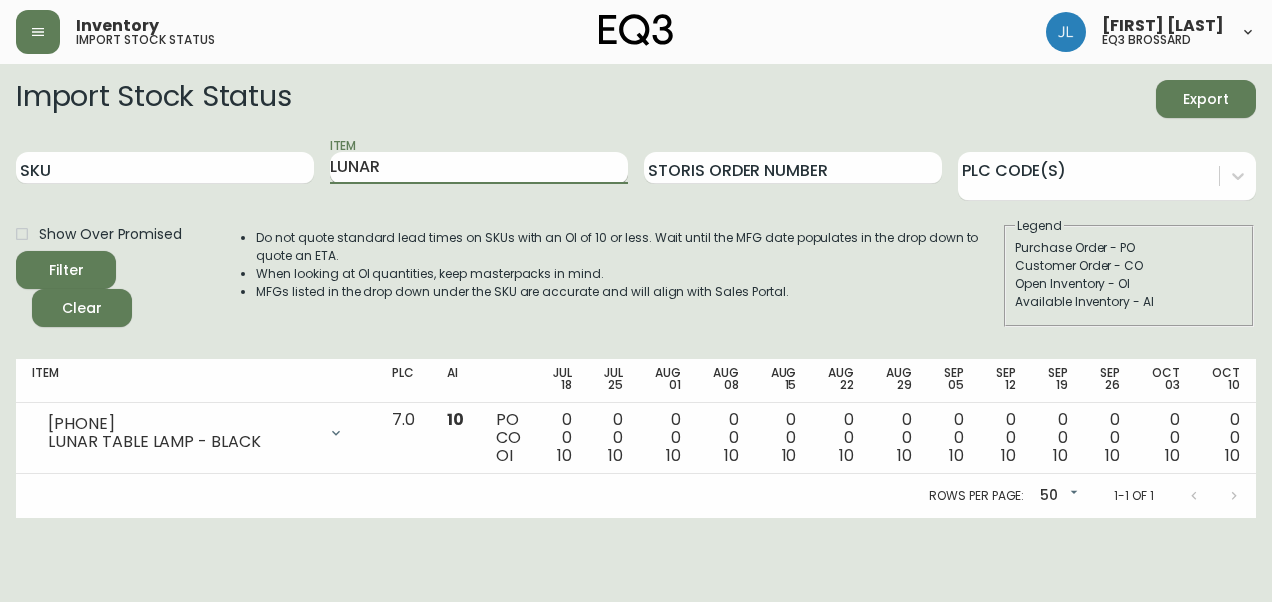 click on "LUNAR" at bounding box center (479, 168) 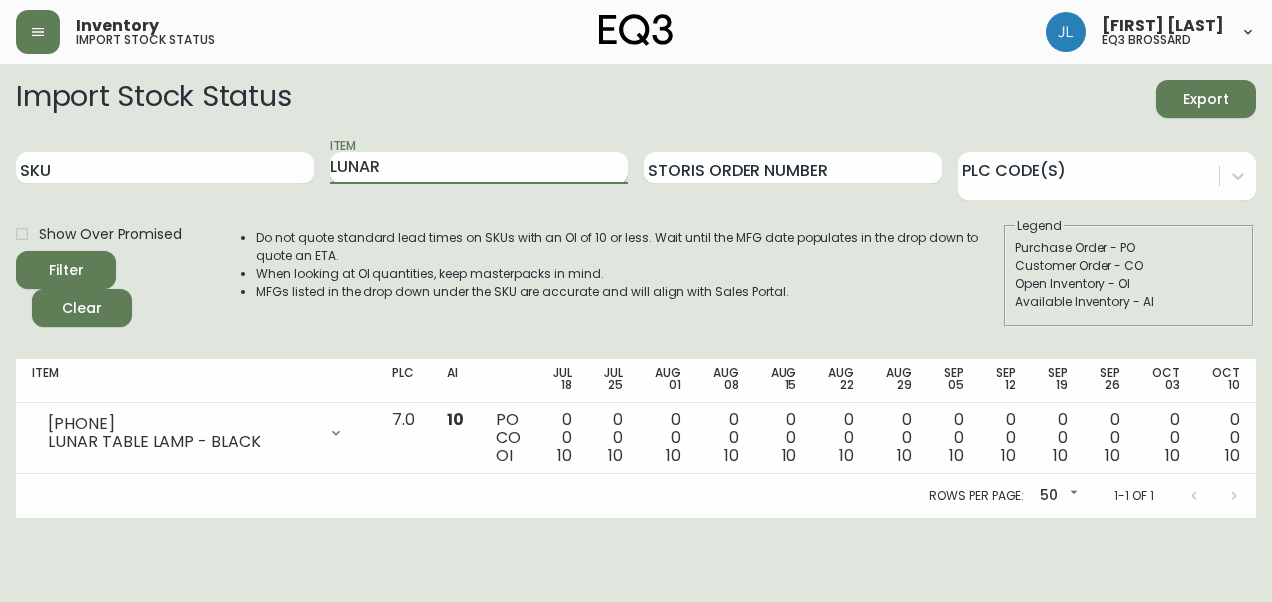 click on "LUNAR" at bounding box center [479, 168] 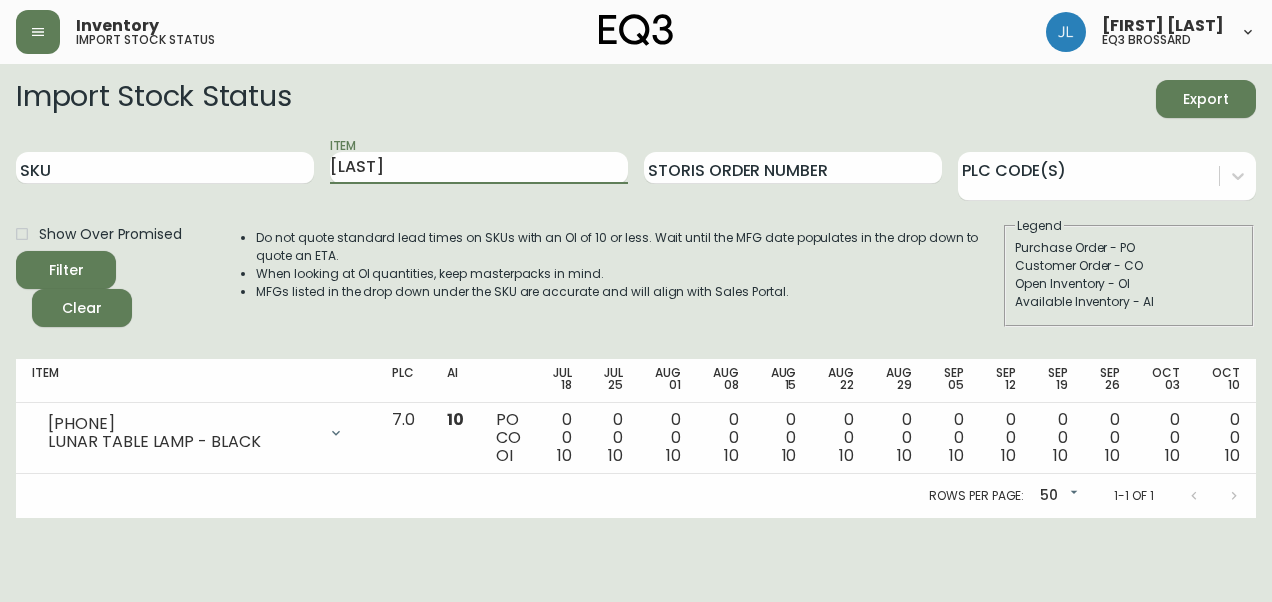 click on "Filter" at bounding box center (66, 270) 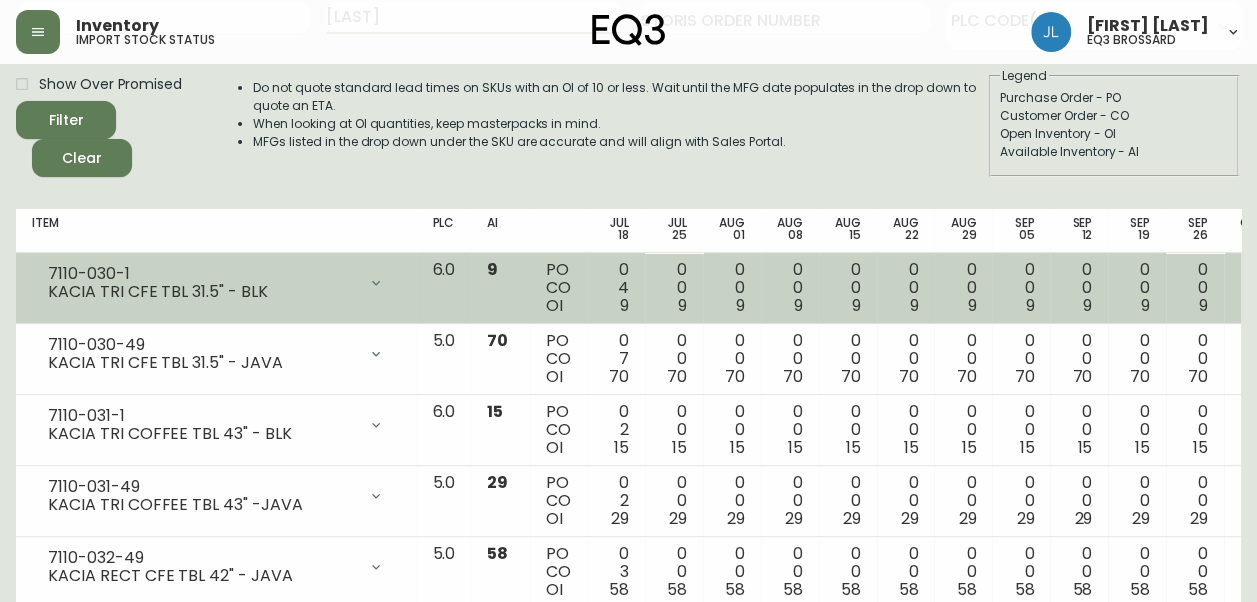 scroll, scrollTop: 0, scrollLeft: 0, axis: both 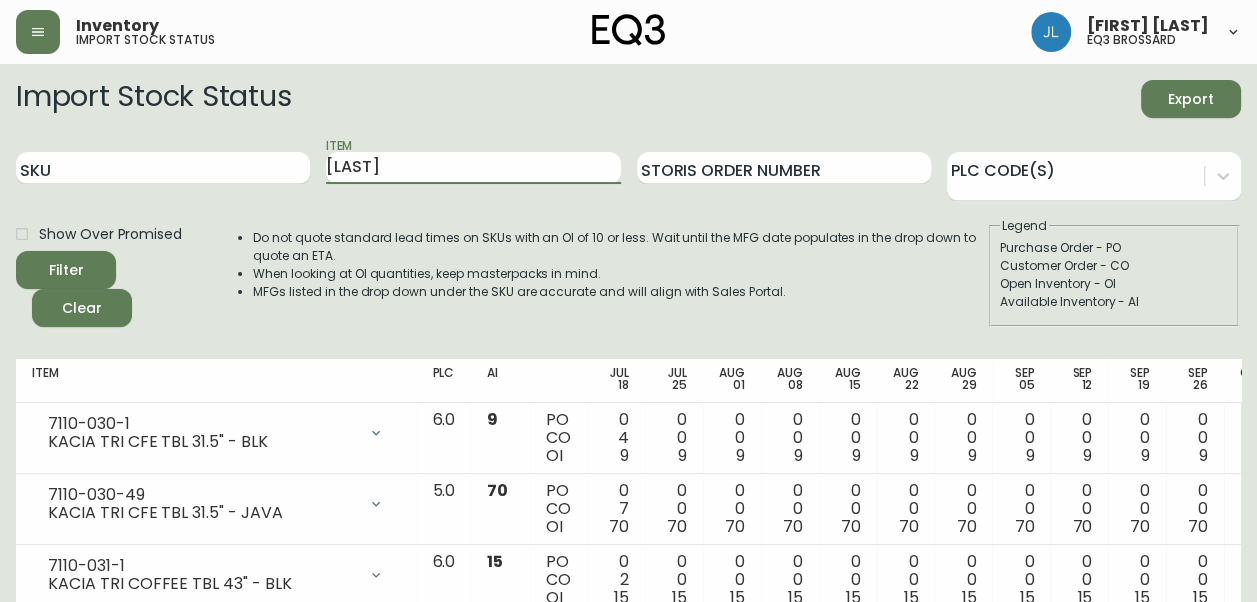 click on "Item [LAST]" at bounding box center [473, 168] 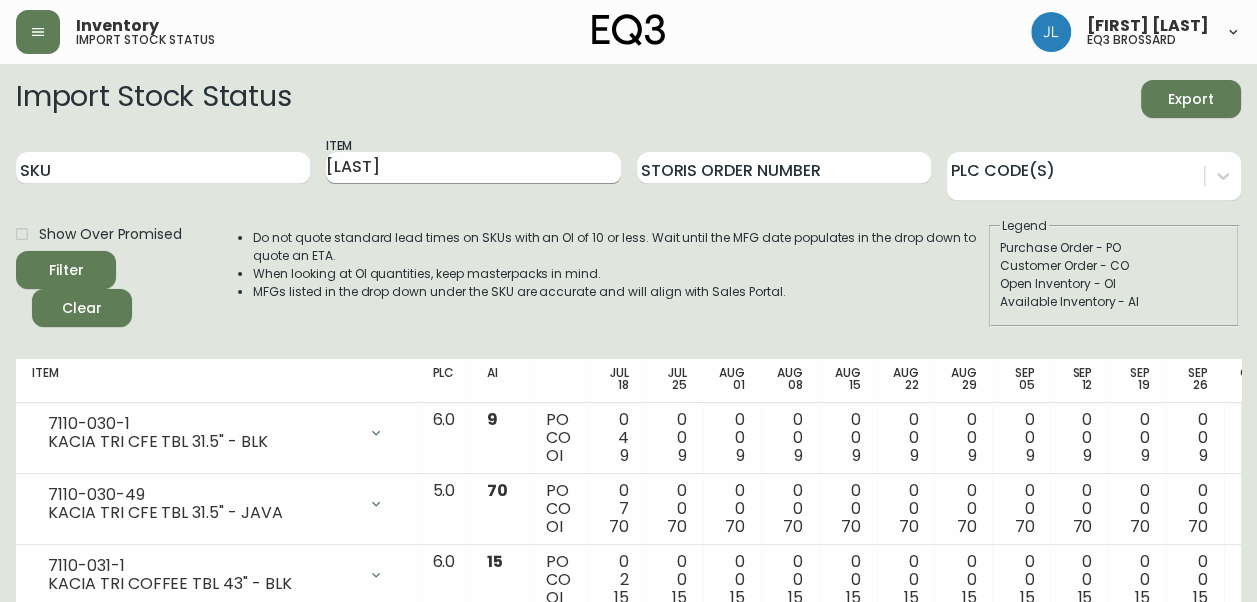 click on "[LAST]" at bounding box center (473, 168) 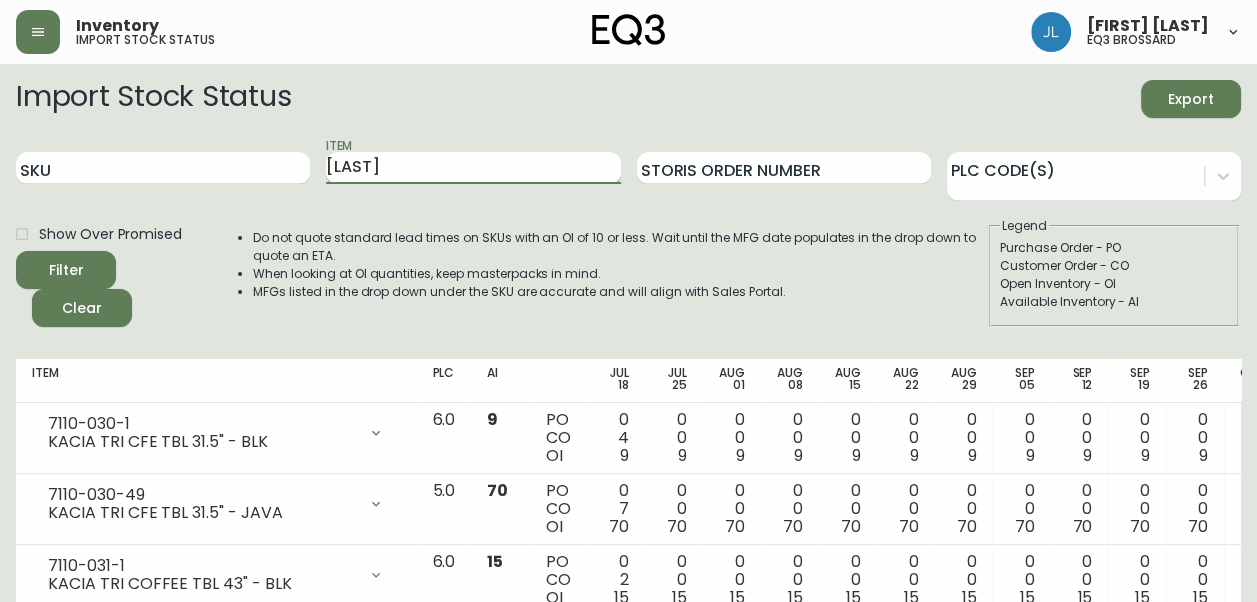 click on "KACIA" at bounding box center [473, 168] 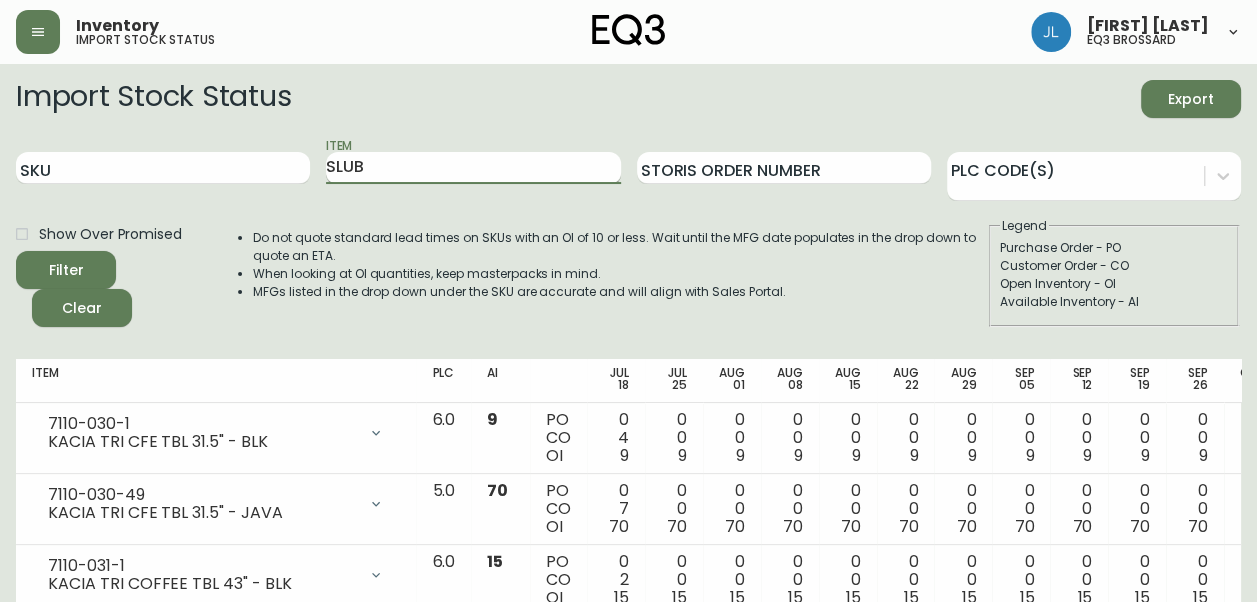 type on "SLUB" 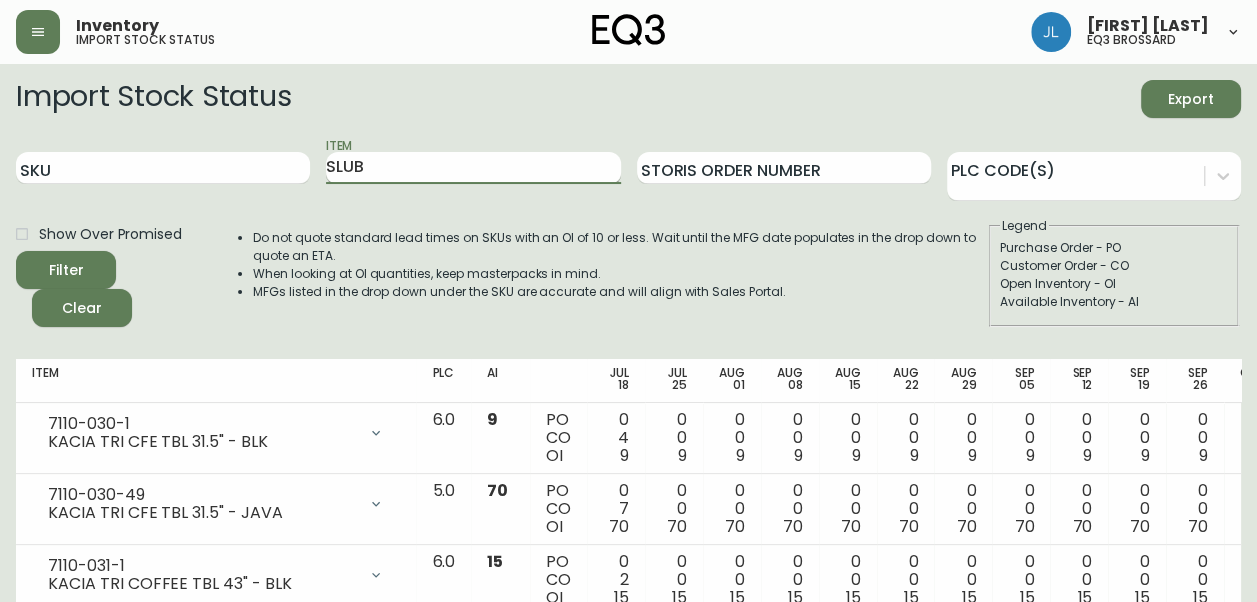 click on "Filter" at bounding box center (66, 270) 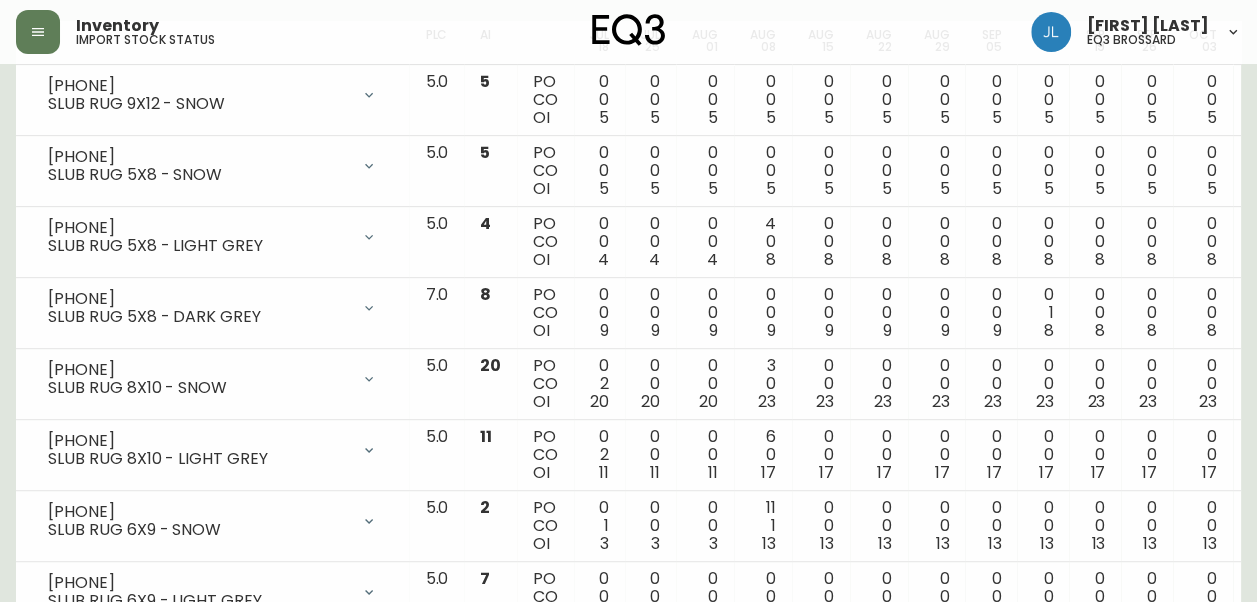 scroll, scrollTop: 0, scrollLeft: 0, axis: both 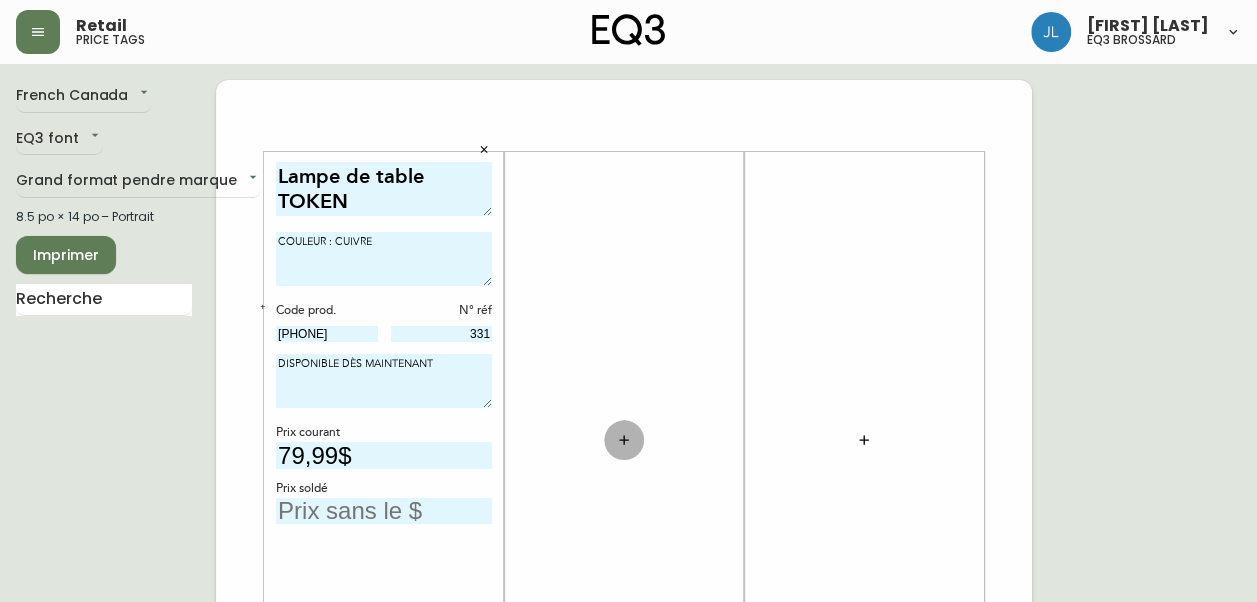 click 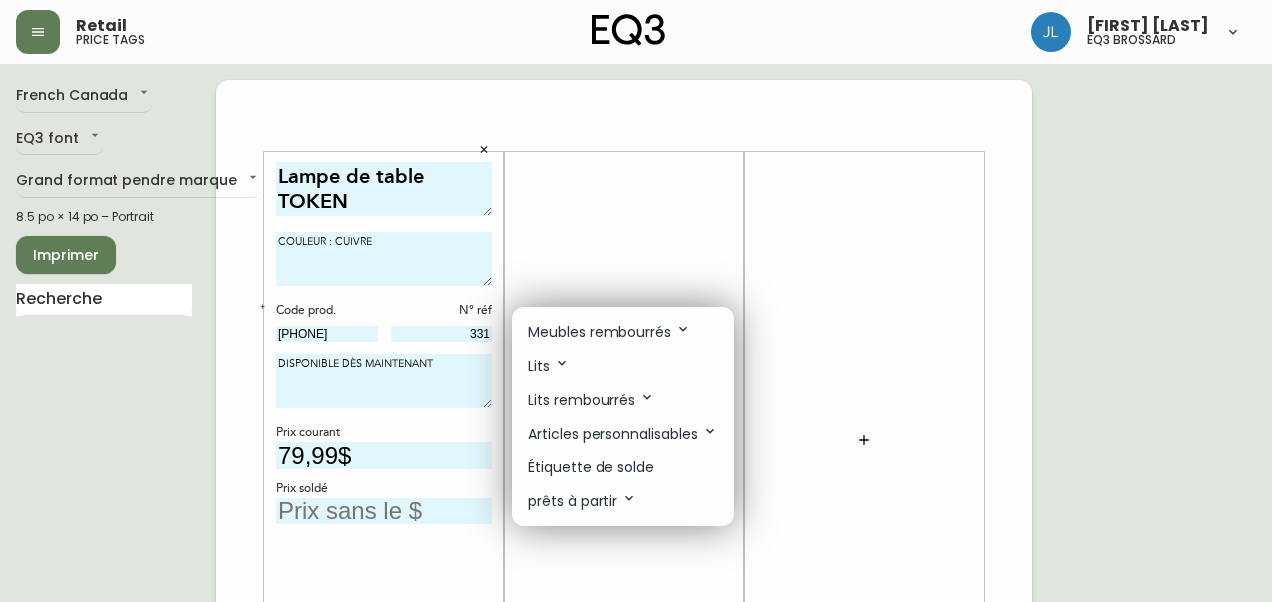 click on "Étiquette de solde" at bounding box center [591, 467] 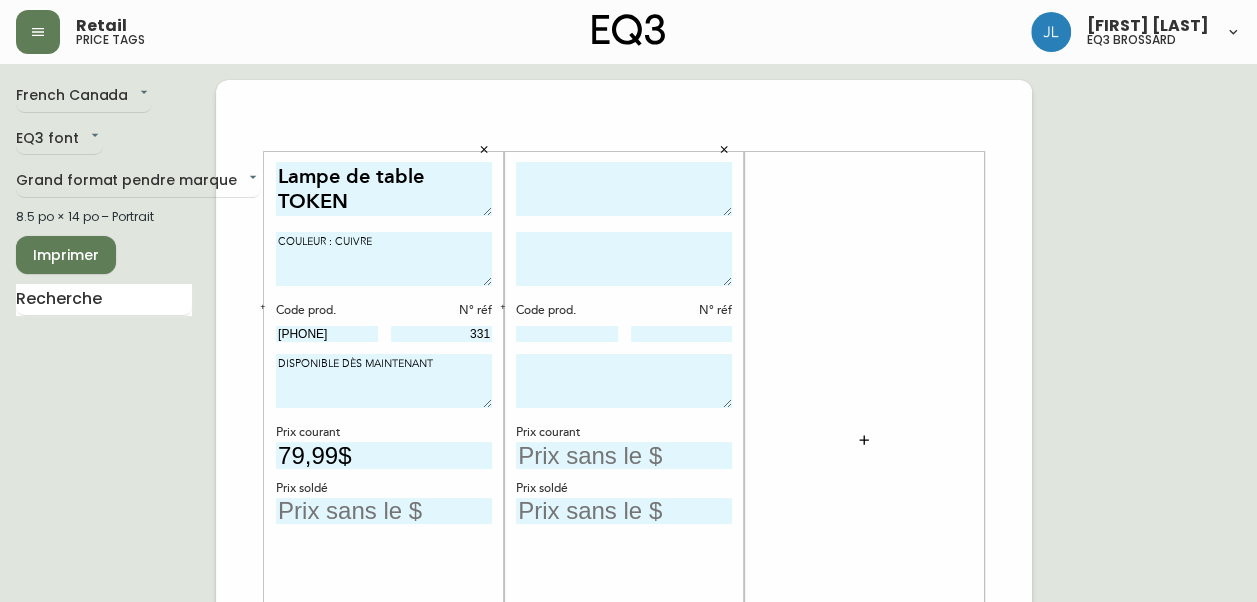 click 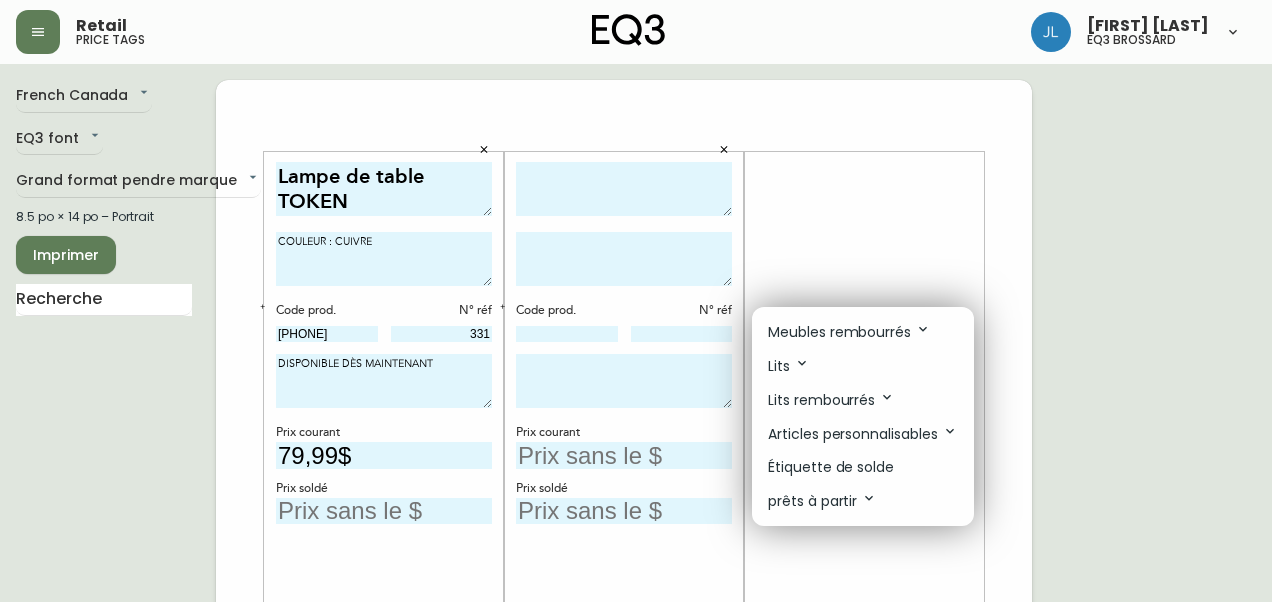 click on "Étiquette de solde" at bounding box center [831, 467] 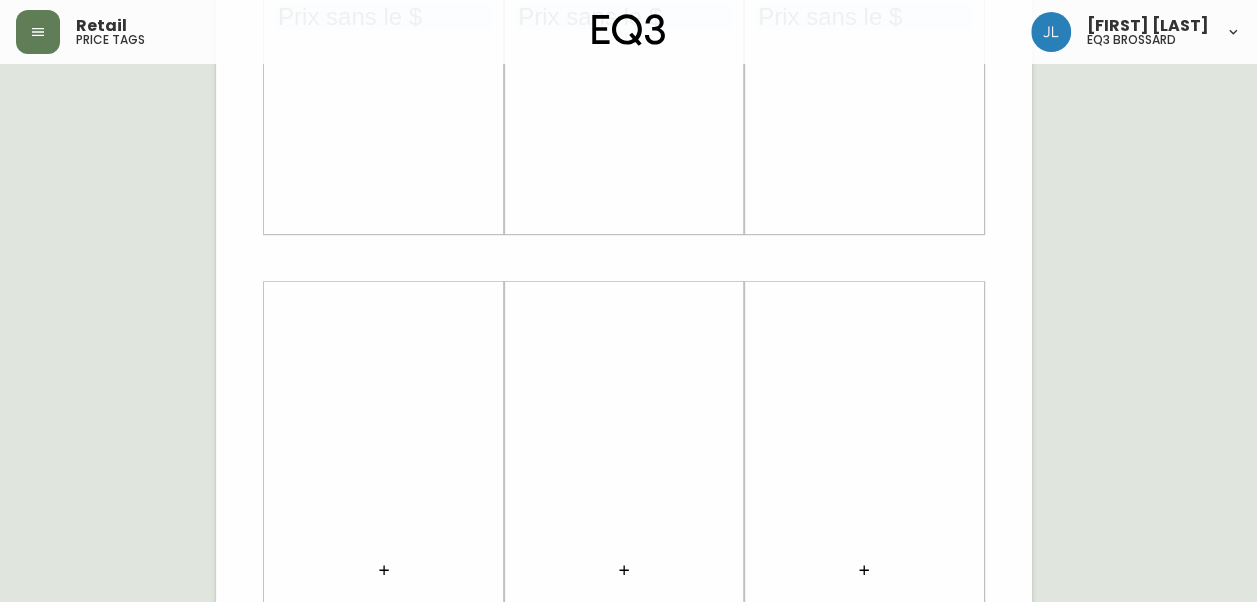 scroll, scrollTop: 497, scrollLeft: 0, axis: vertical 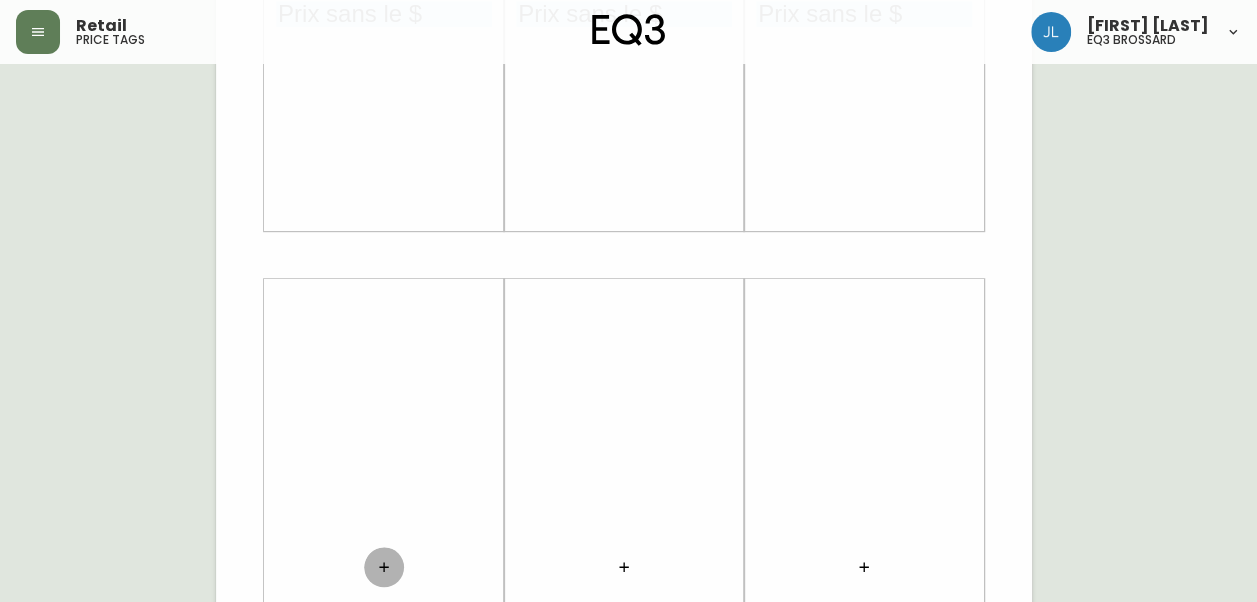 click 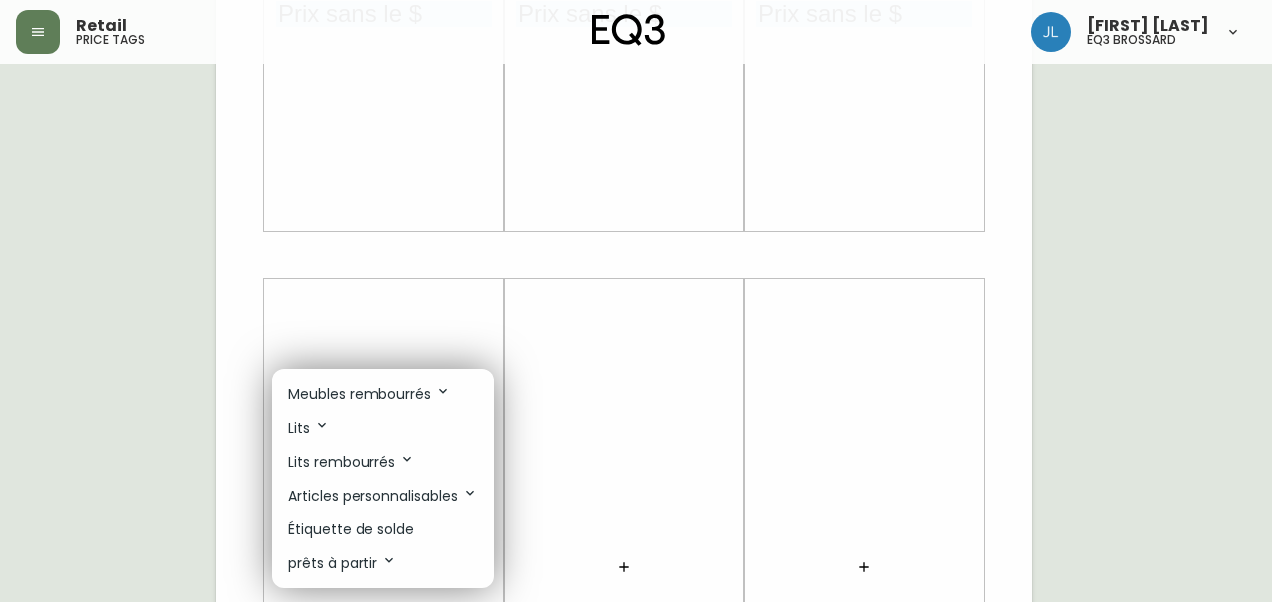 click on "Étiquette de solde" at bounding box center (351, 529) 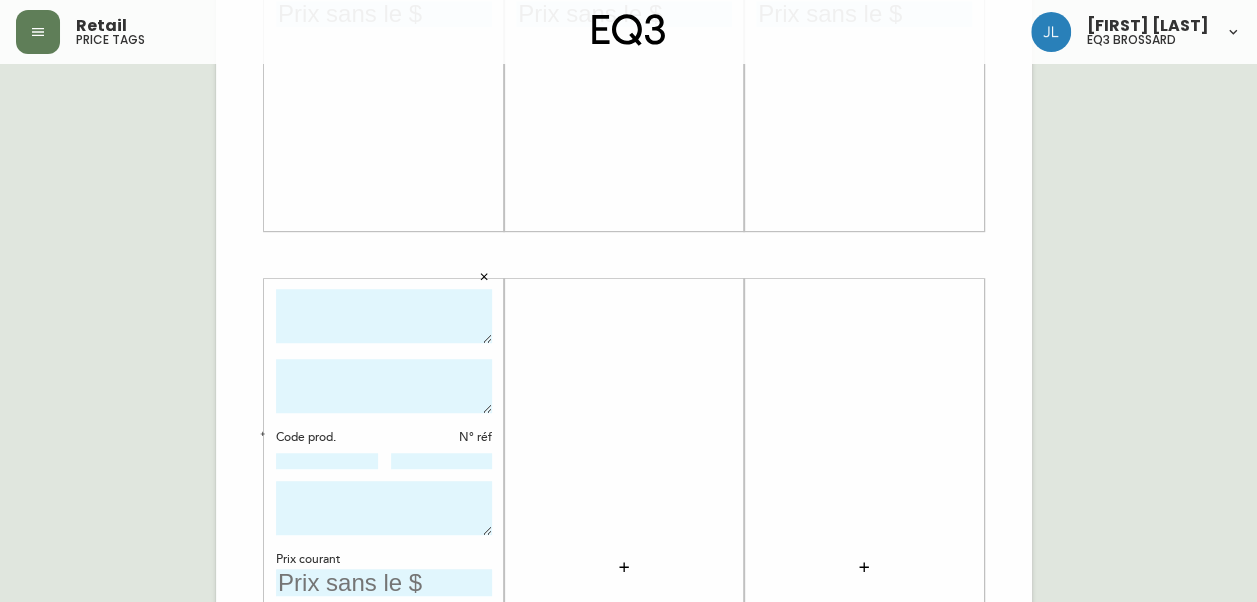click at bounding box center [624, 567] 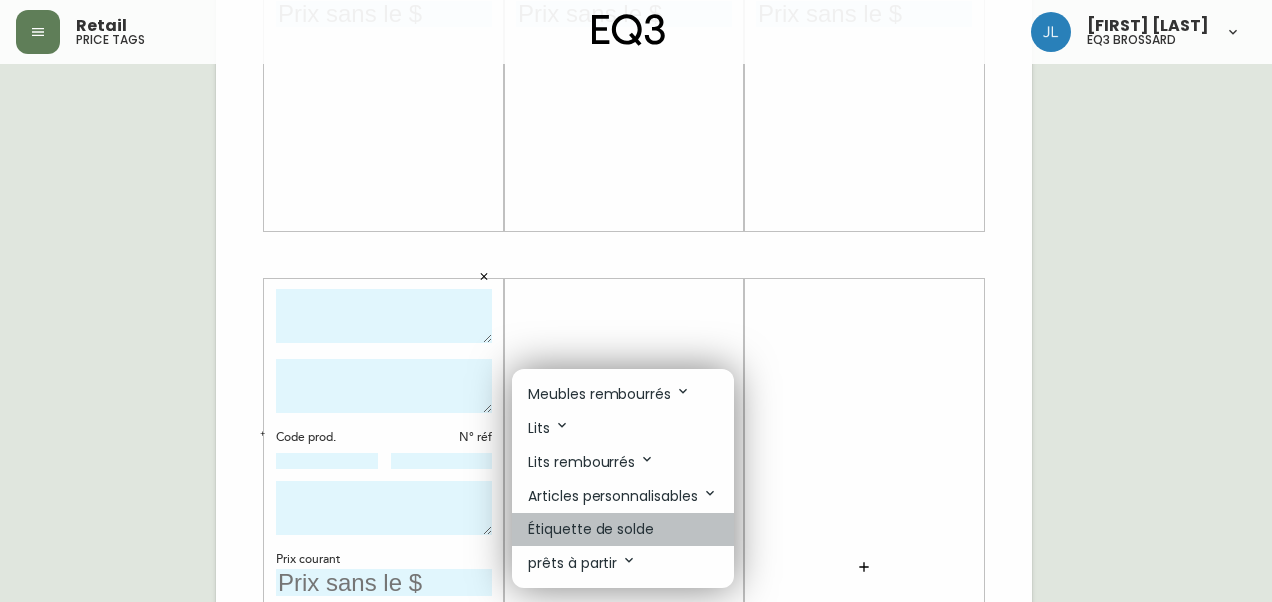 click on "Étiquette de solde" at bounding box center [591, 529] 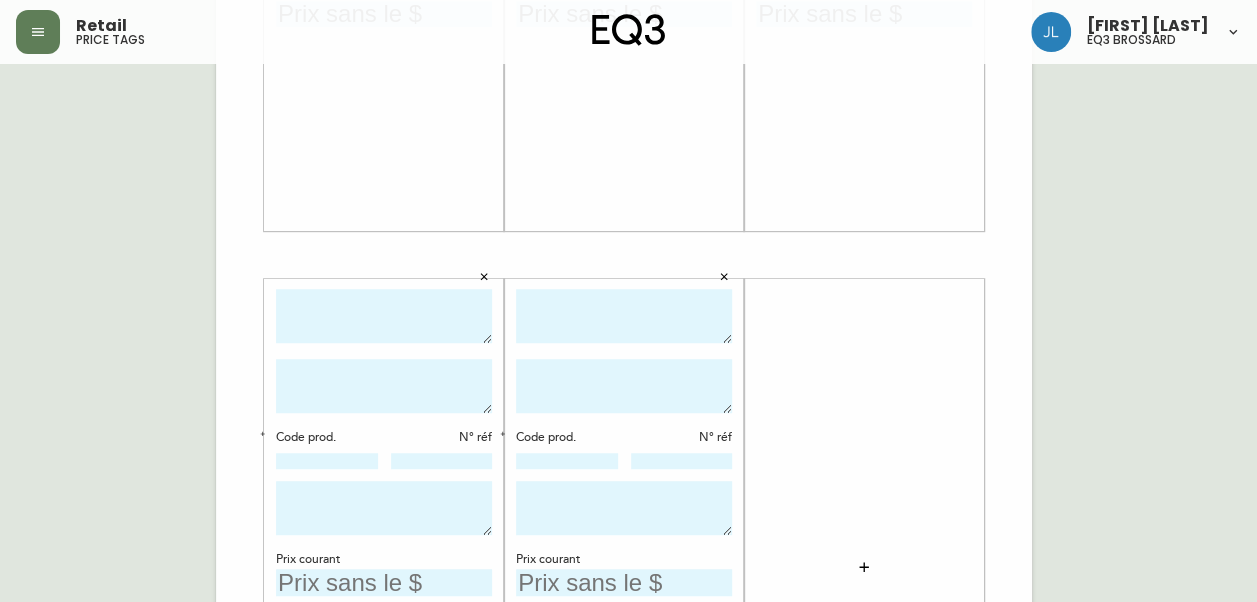 click at bounding box center [384, 316] 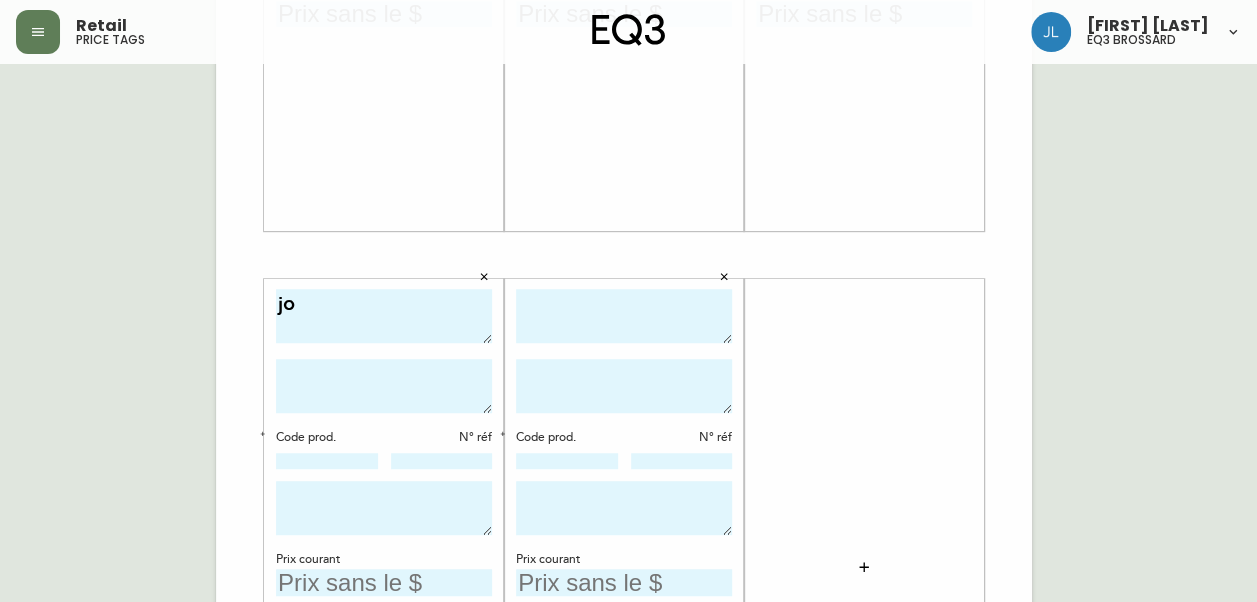 type on "j" 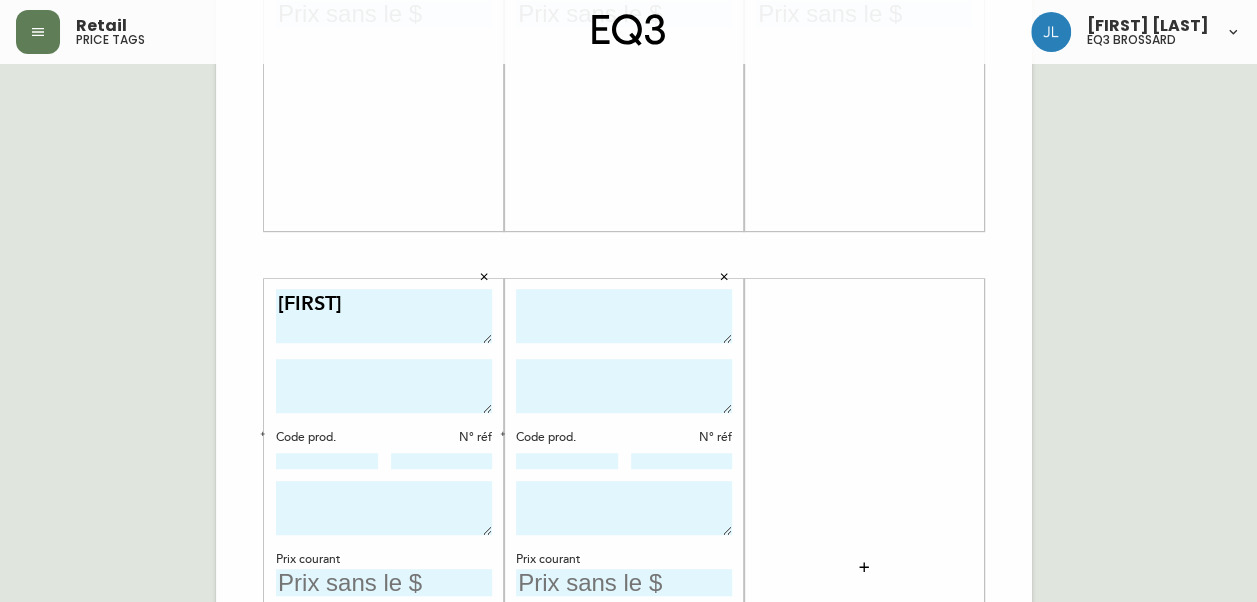 drag, startPoint x: 345, startPoint y: 303, endPoint x: 284, endPoint y: 302, distance: 61.008198 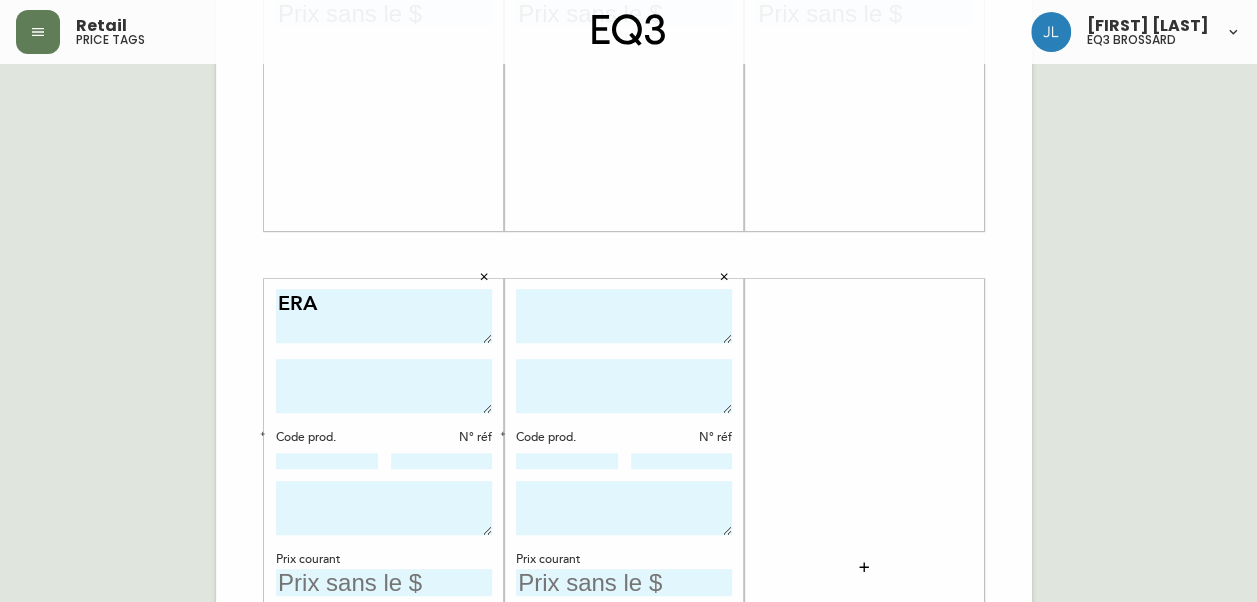 type on "ERA" 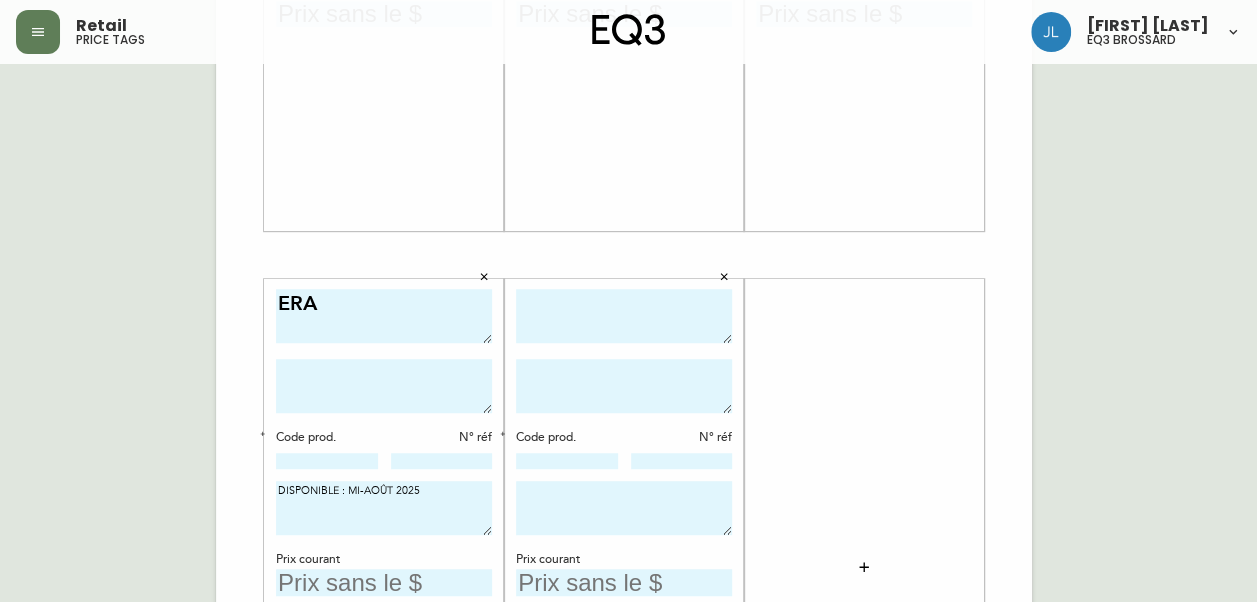 type on "DISPONIBLE : MI-AOÛT 2025" 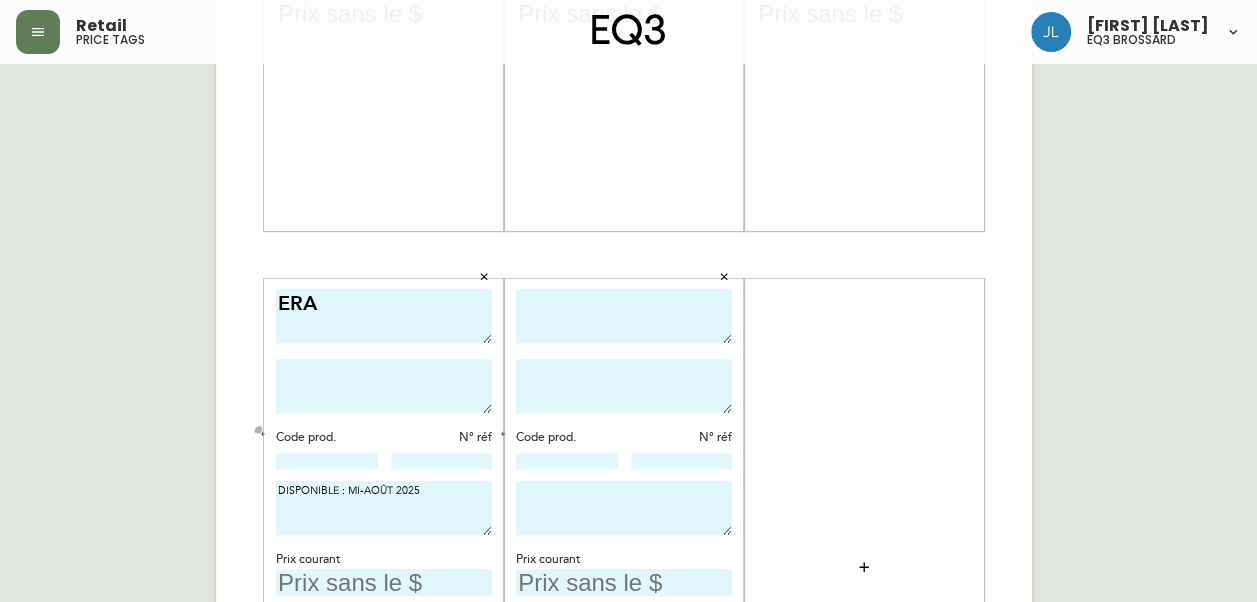 click 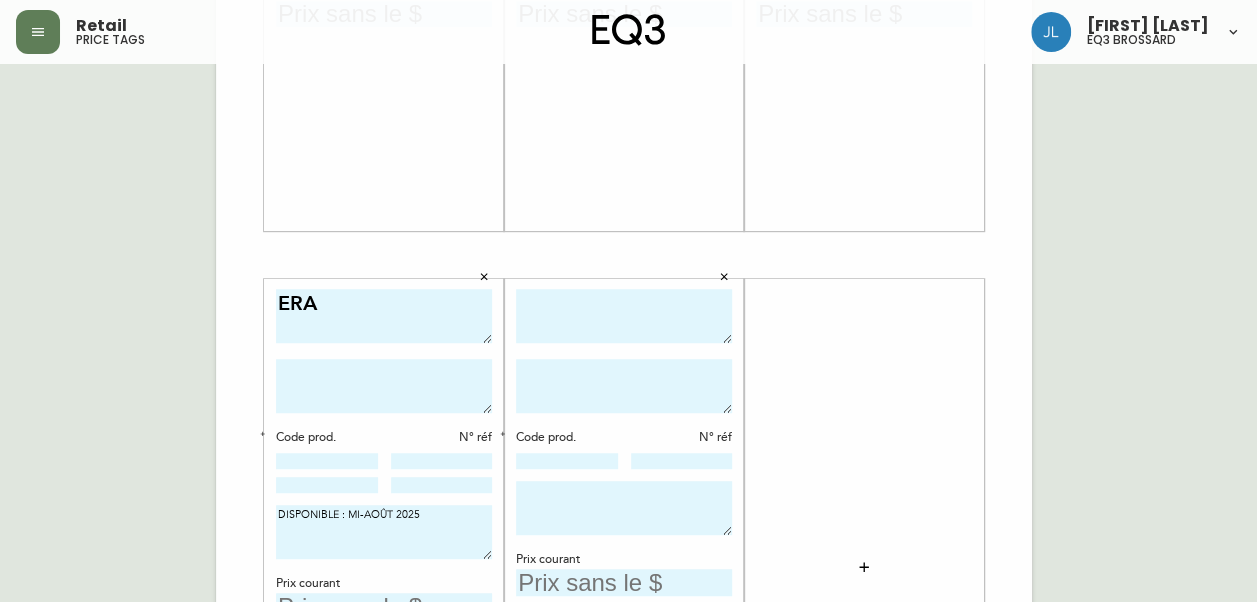 click at bounding box center [384, 386] 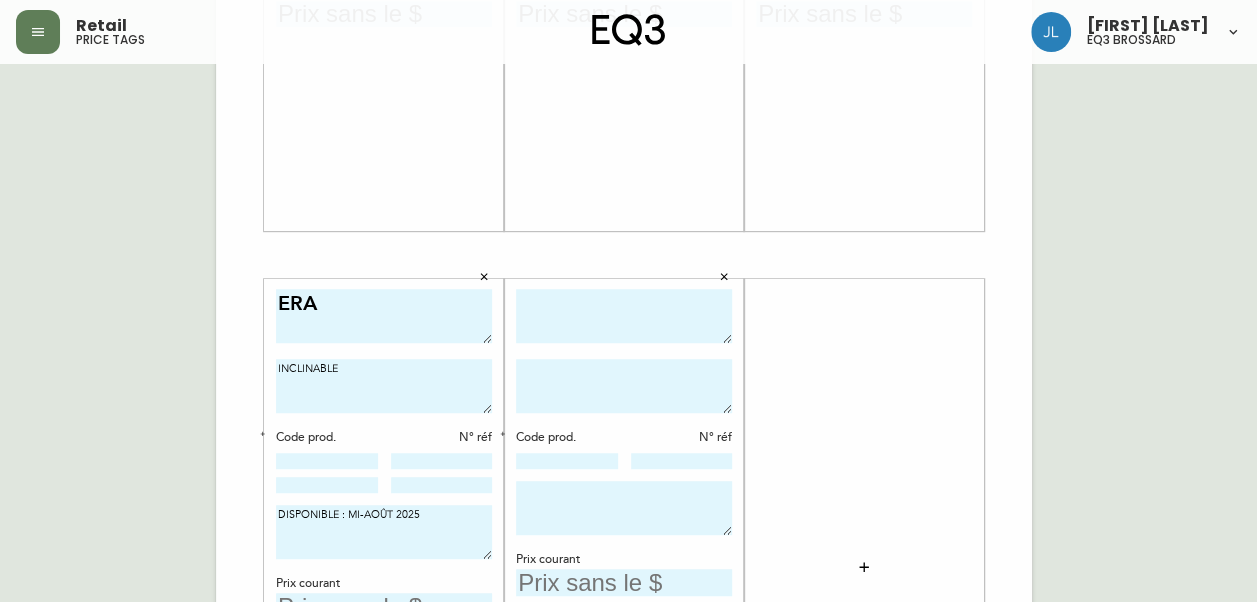 click on "INCLINABLE" at bounding box center [384, 386] 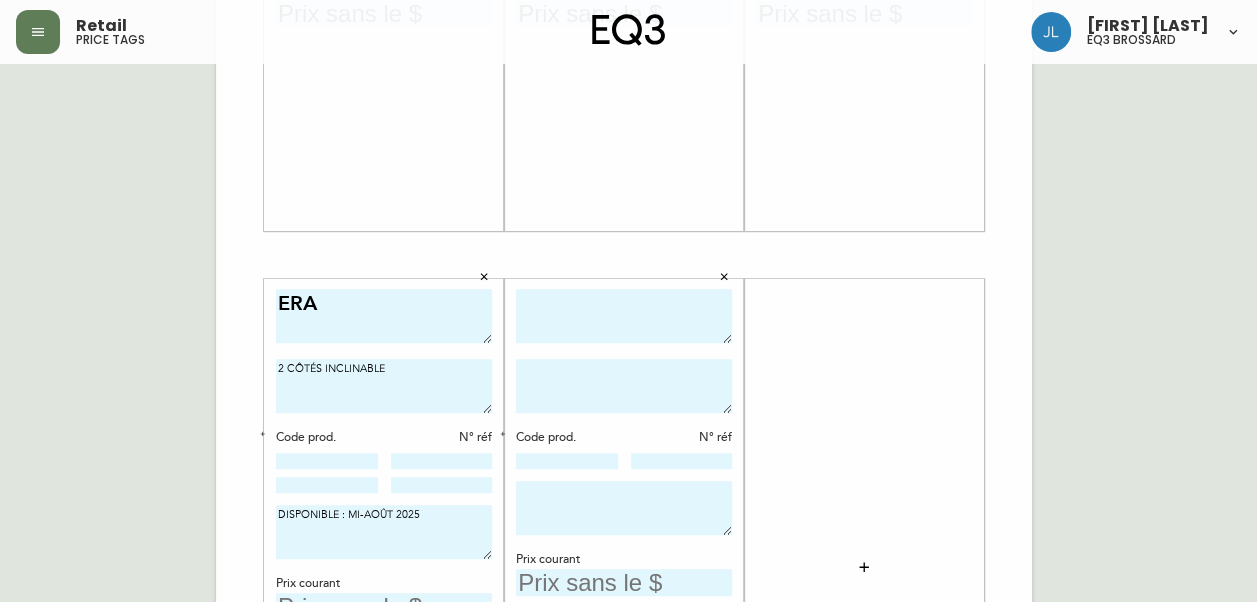 click on "2 CÔTÉS INCLINABLE" at bounding box center (384, 386) 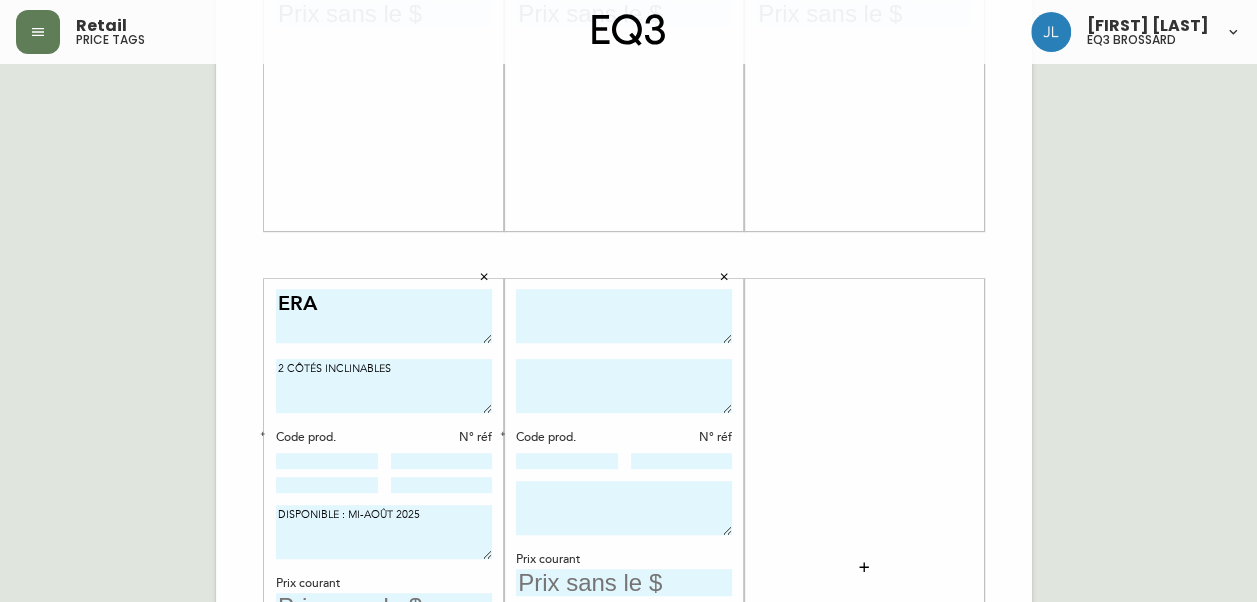 type on "2 CÔTÉS INCLINABLES" 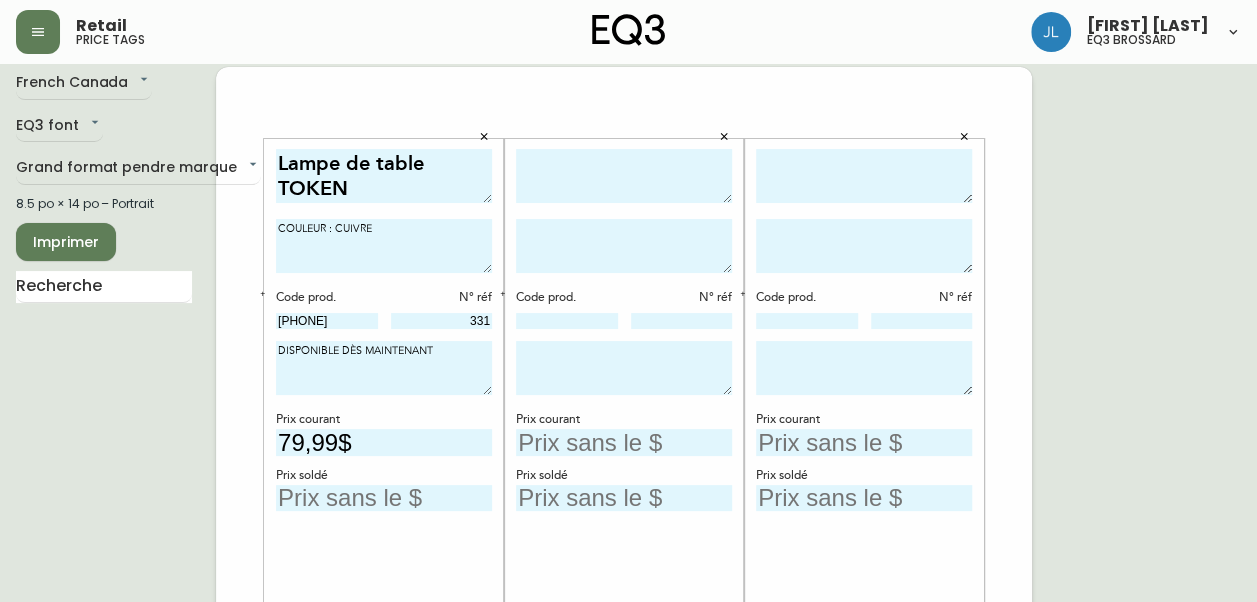 scroll, scrollTop: 12, scrollLeft: 0, axis: vertical 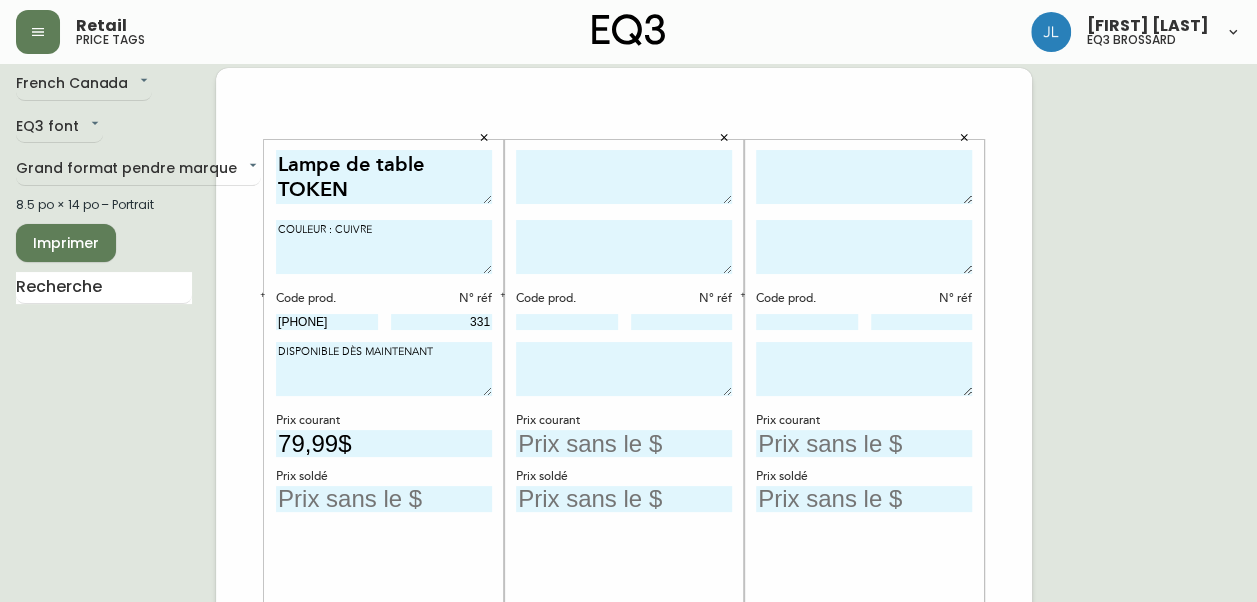 type on "Sofa
[PRODUCT]" 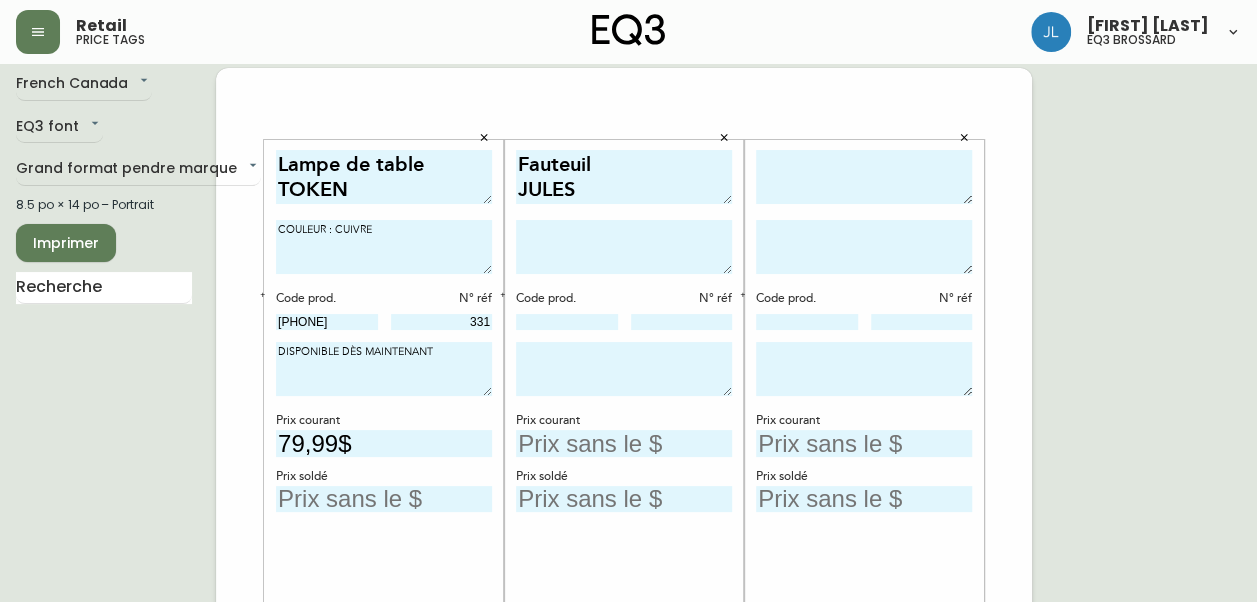 click on "Fauteuil
JULES" at bounding box center [624, 177] 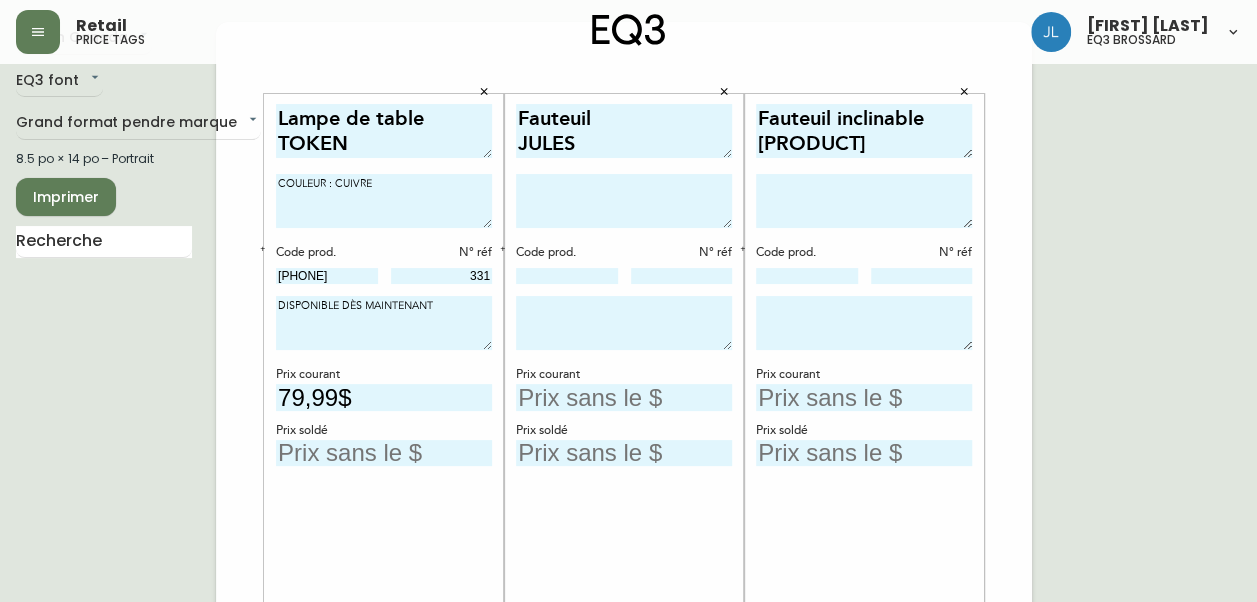 scroll, scrollTop: 56, scrollLeft: 0, axis: vertical 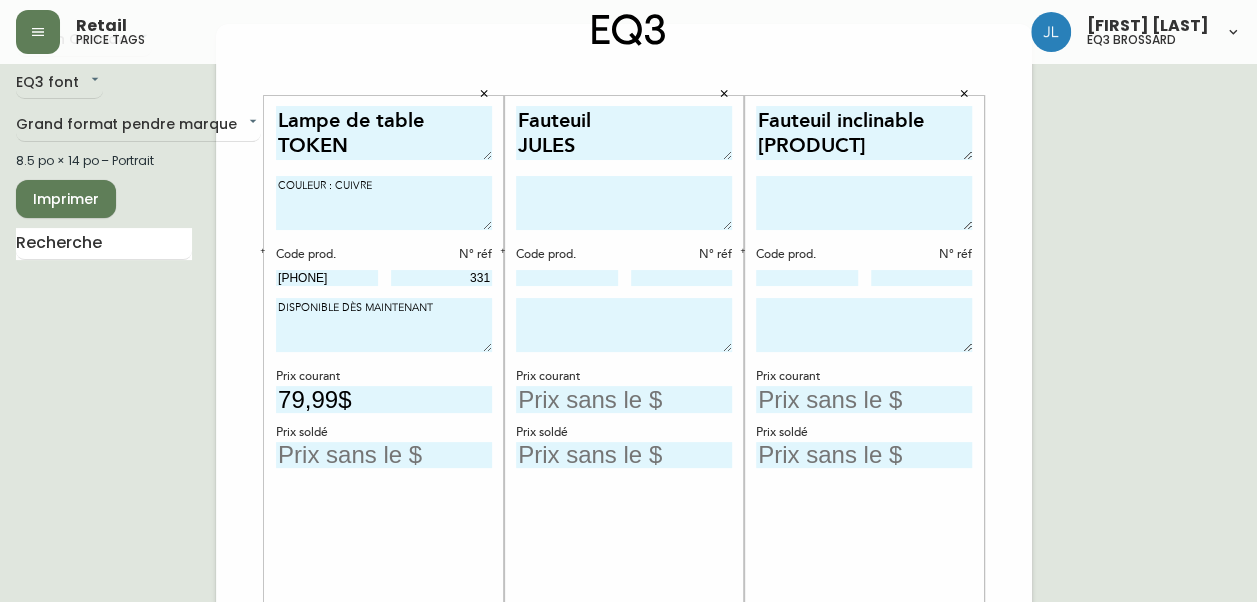 type on "Fauteuil inclinable
[PRODUCT]" 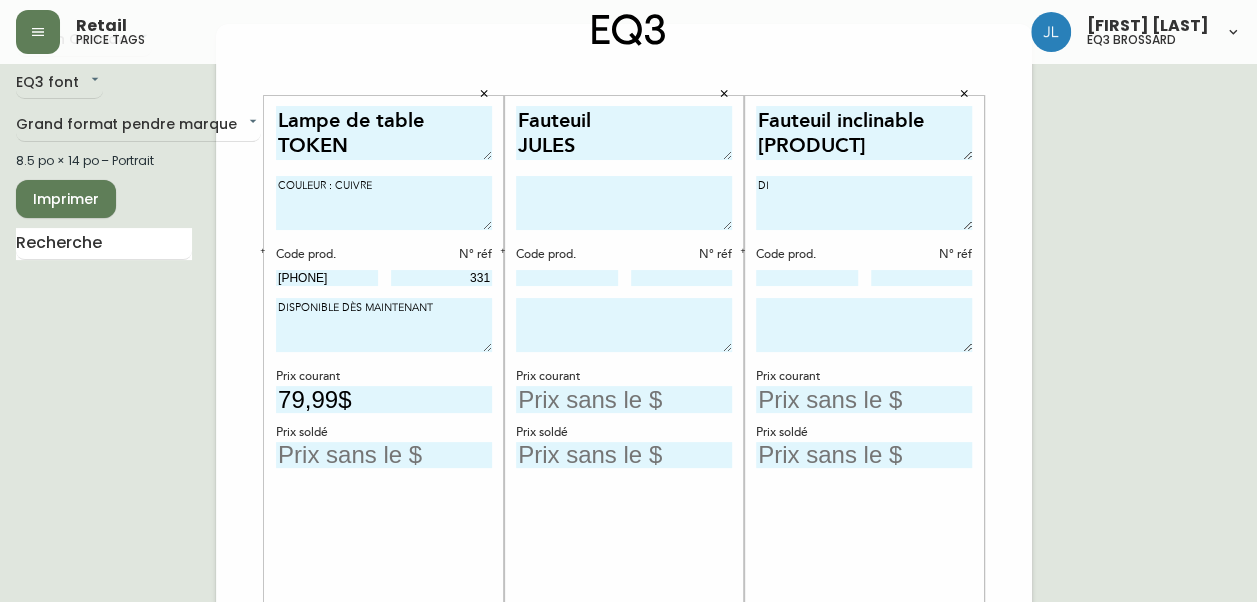 type on "D" 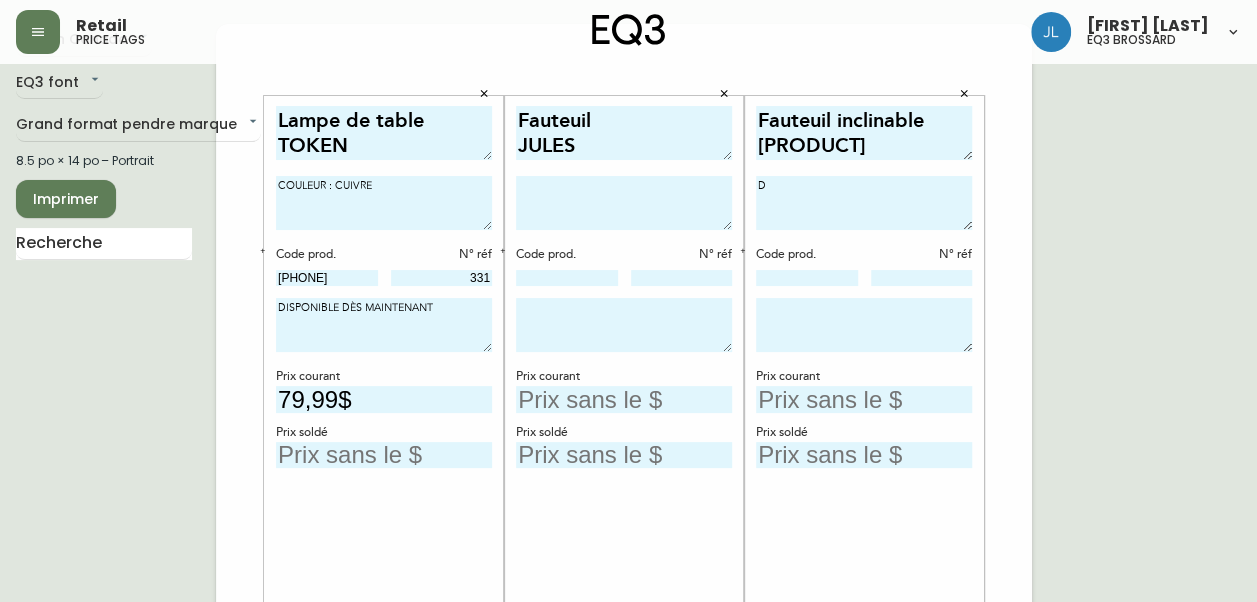 type 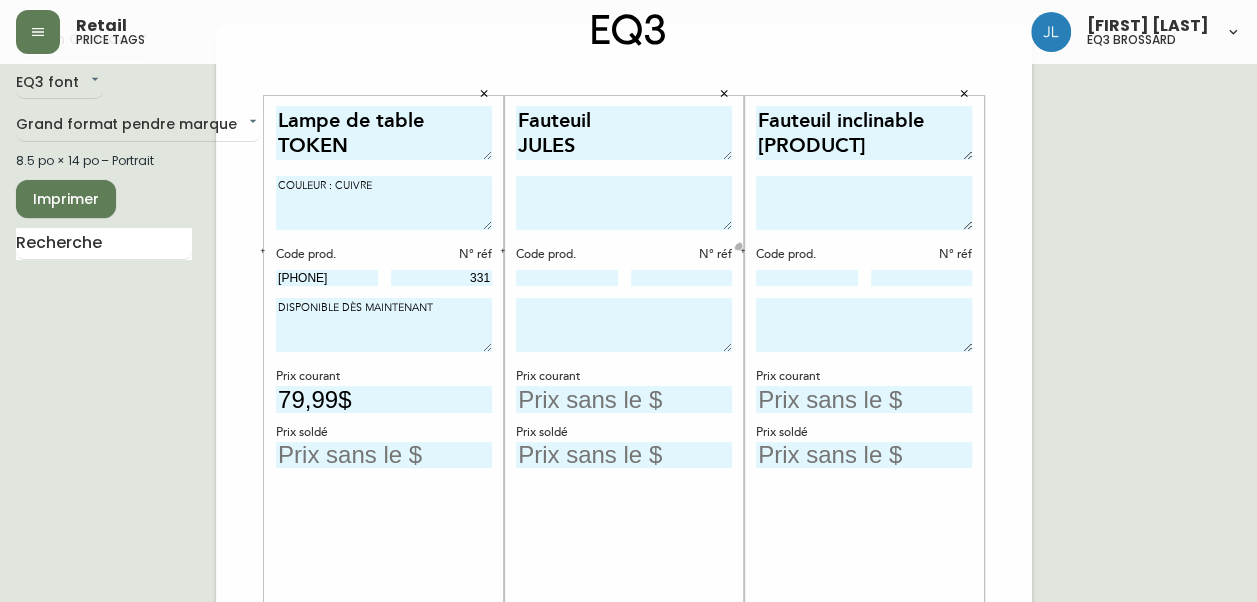 type 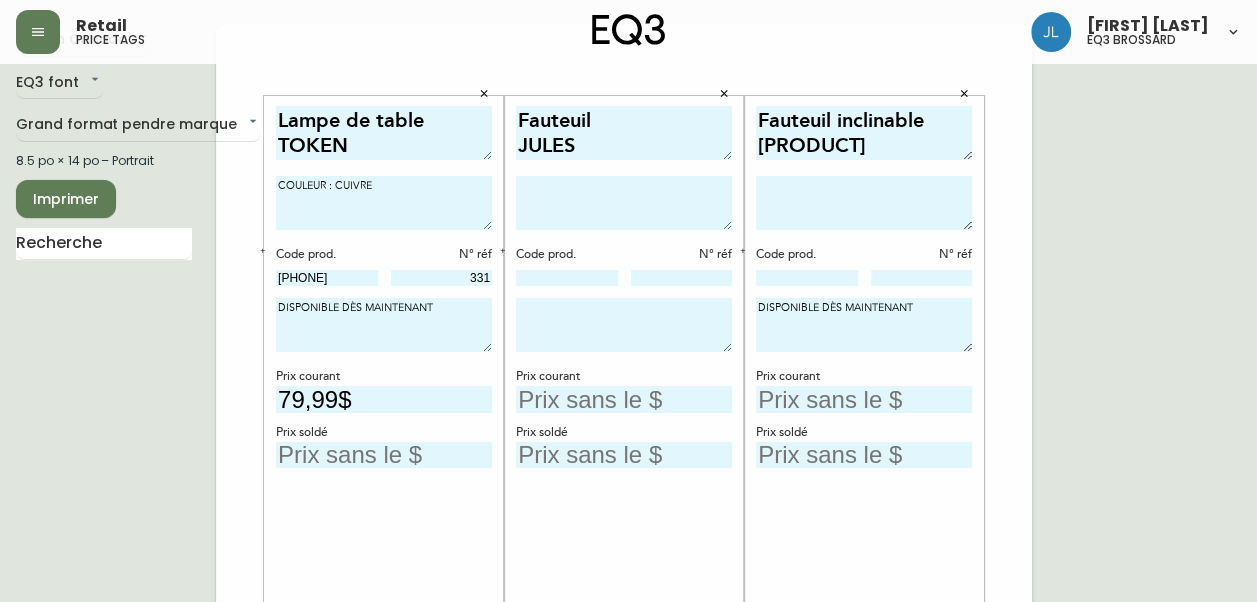 type on "DISPONIBLE DÈS MAINTENANT" 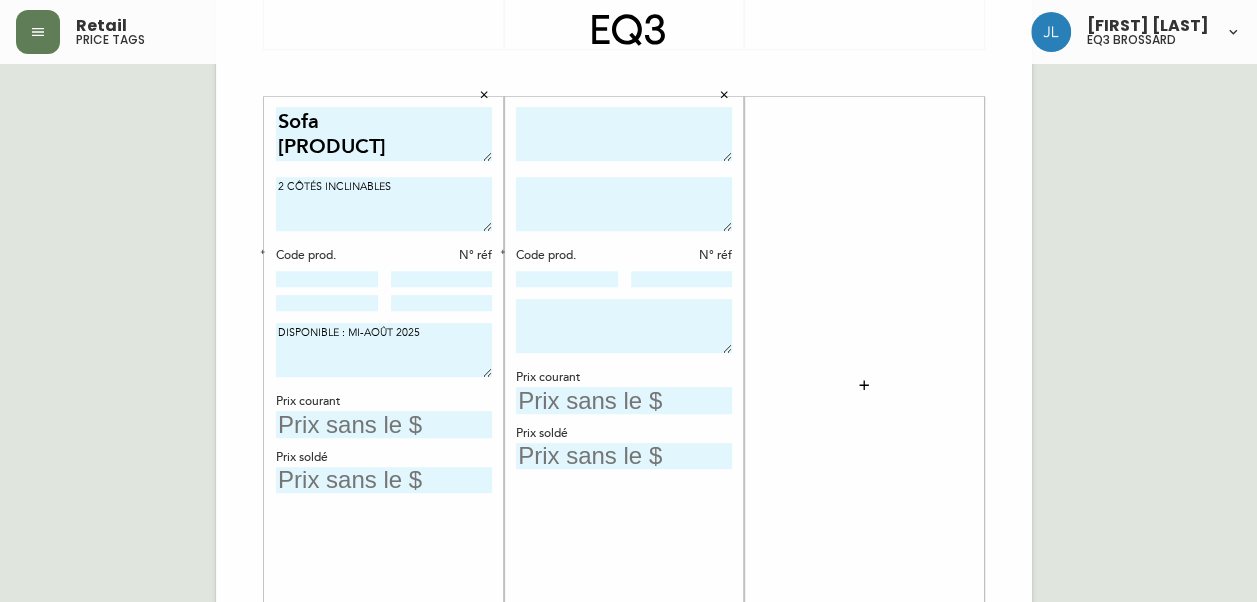scroll, scrollTop: 680, scrollLeft: 0, axis: vertical 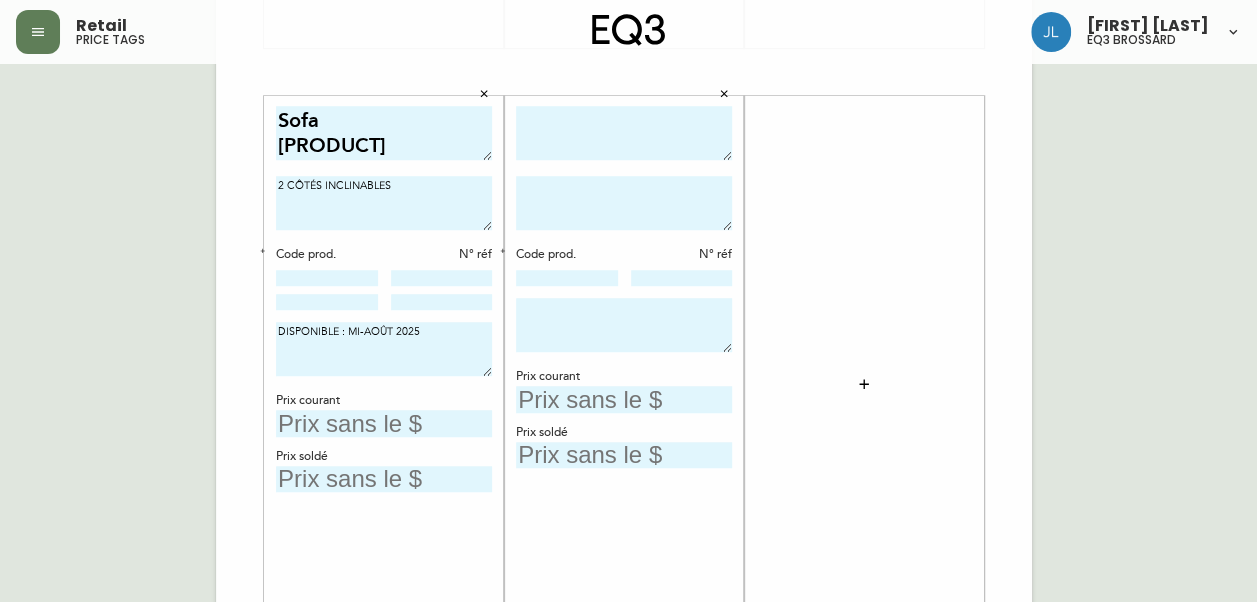 type on "DISPONIBLE DÈS MAINTENANT" 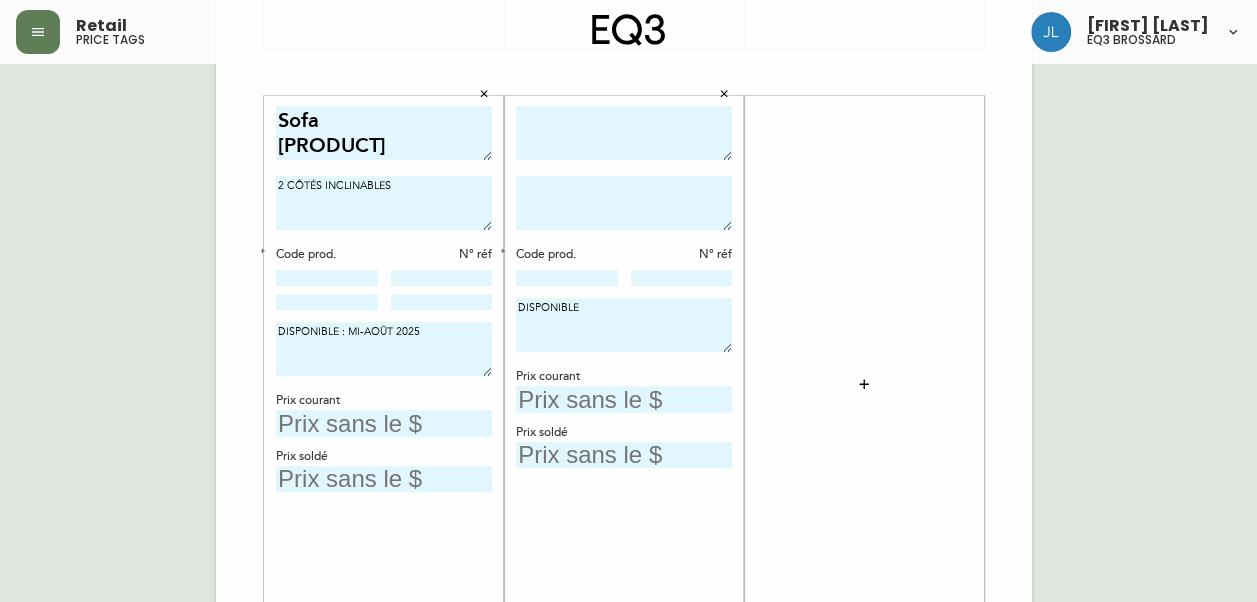 type on "DISPONIBLE" 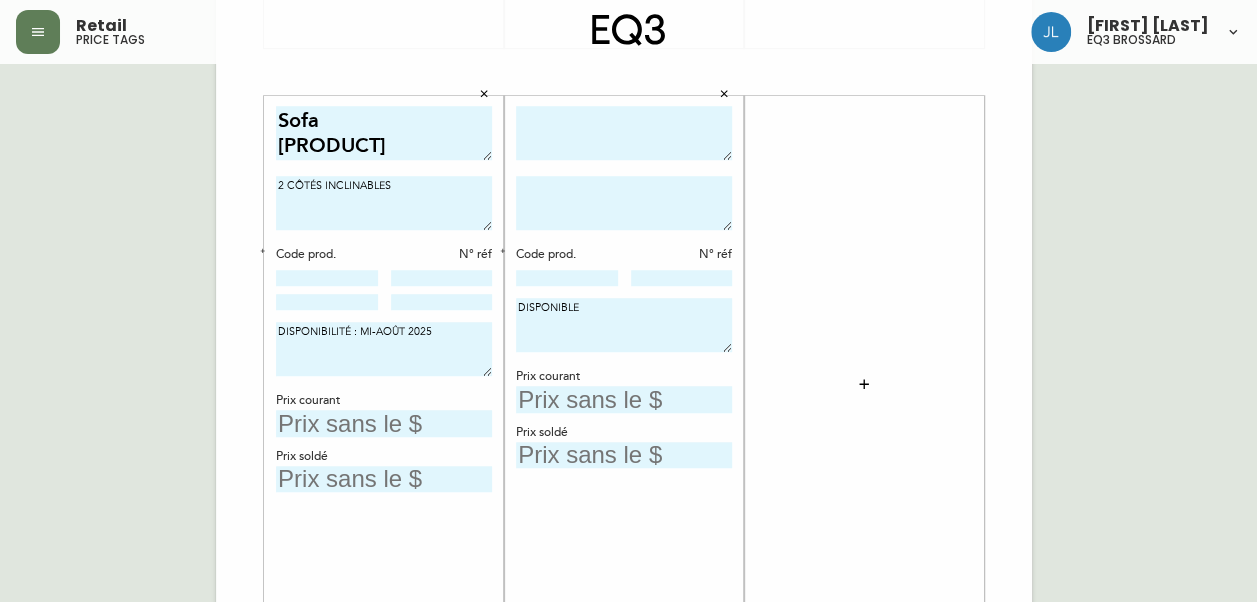 type on "DISPONIBILITÉ : MI-AOÛT 2025" 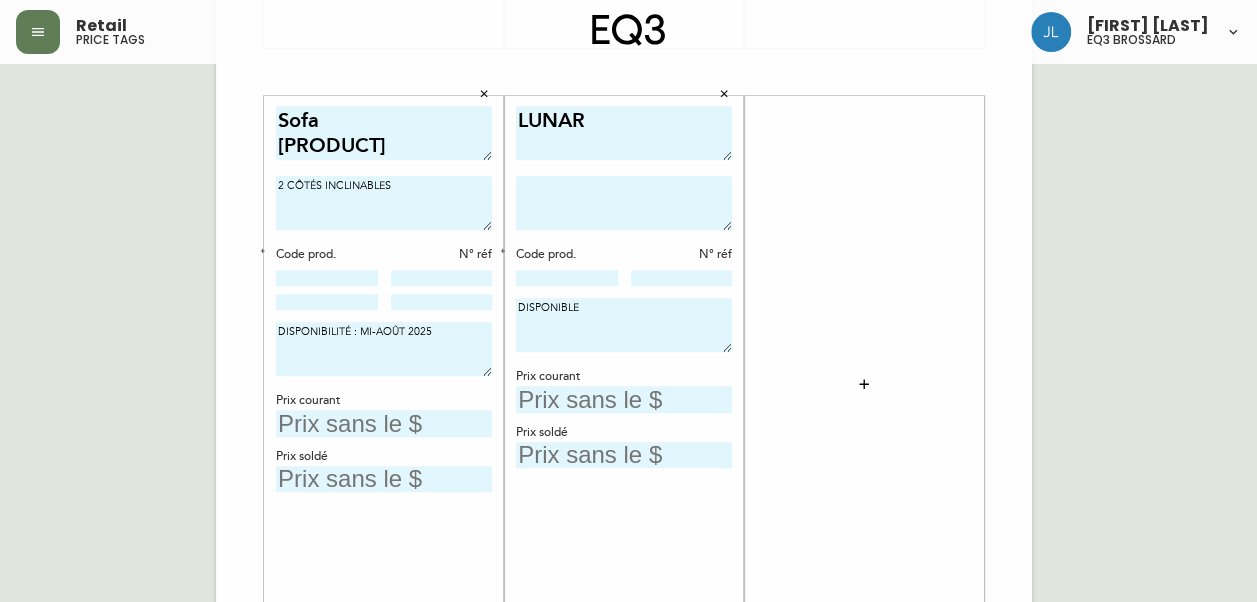 type on "LUNAR" 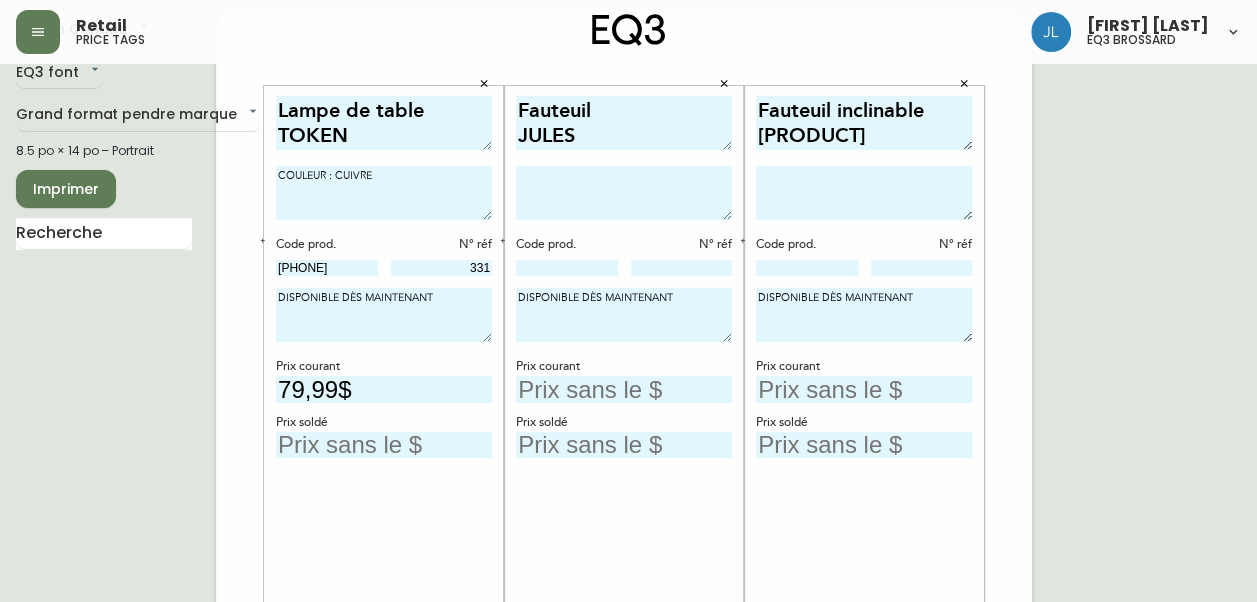 scroll, scrollTop: 63, scrollLeft: 0, axis: vertical 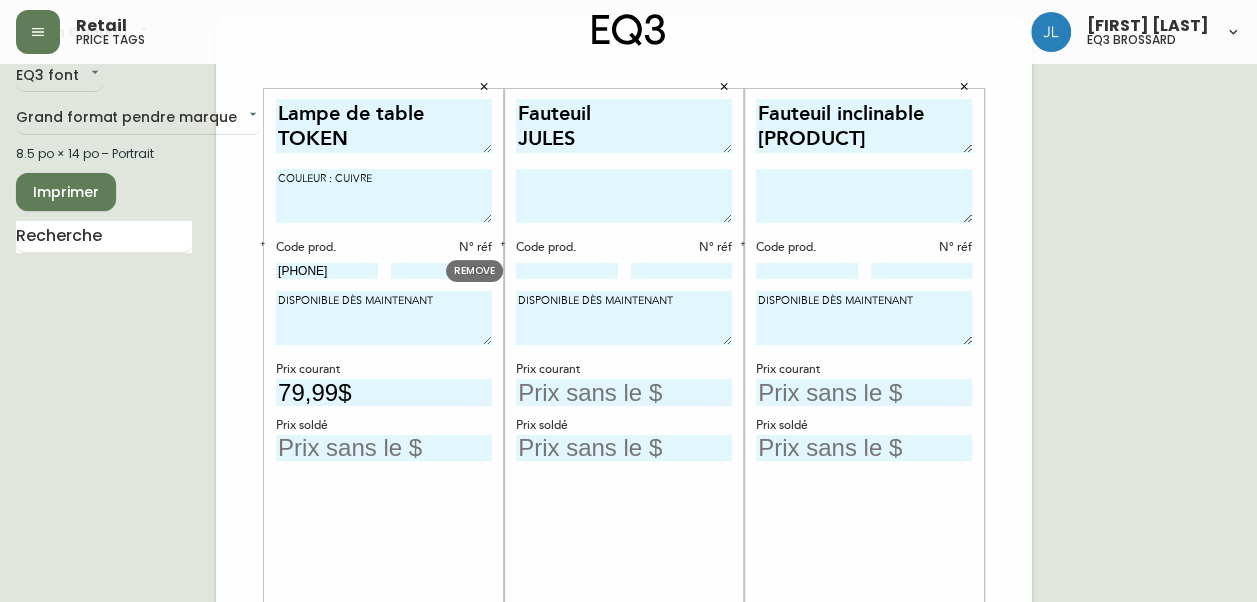 click at bounding box center (567, 271) 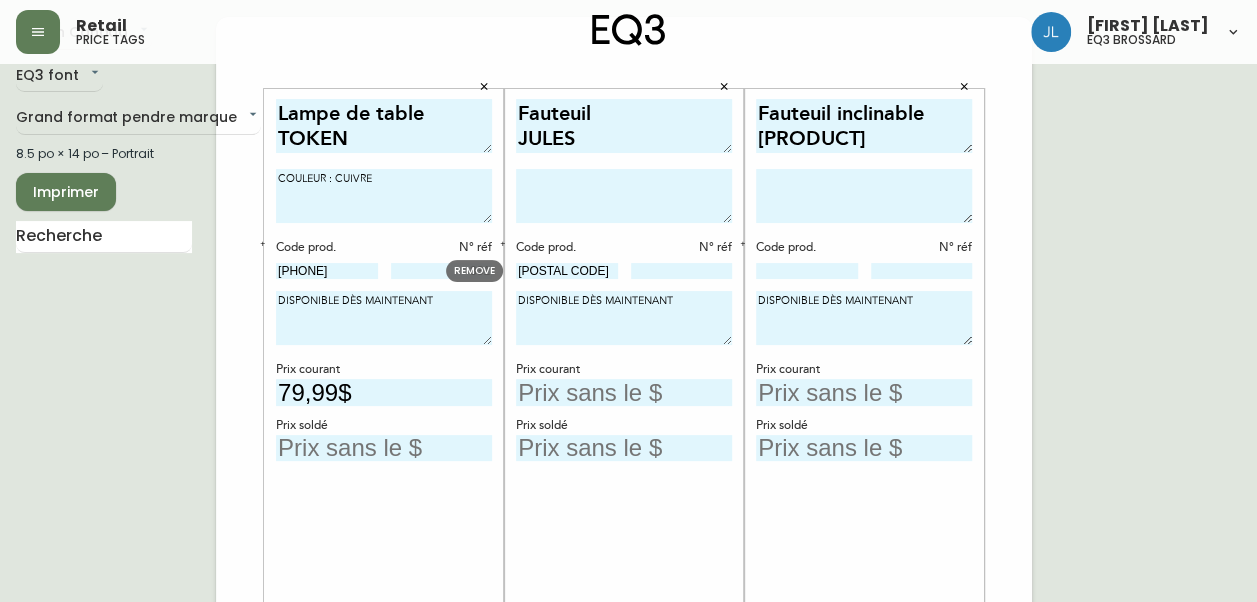 type on "[POSTAL CODE]" 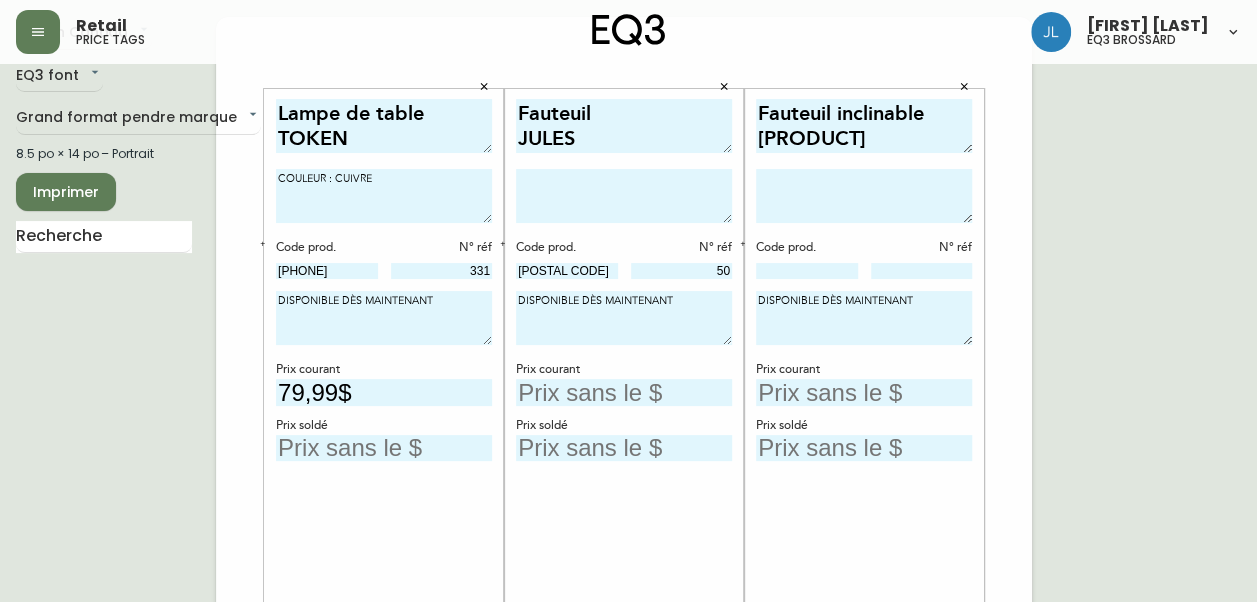 type on "50" 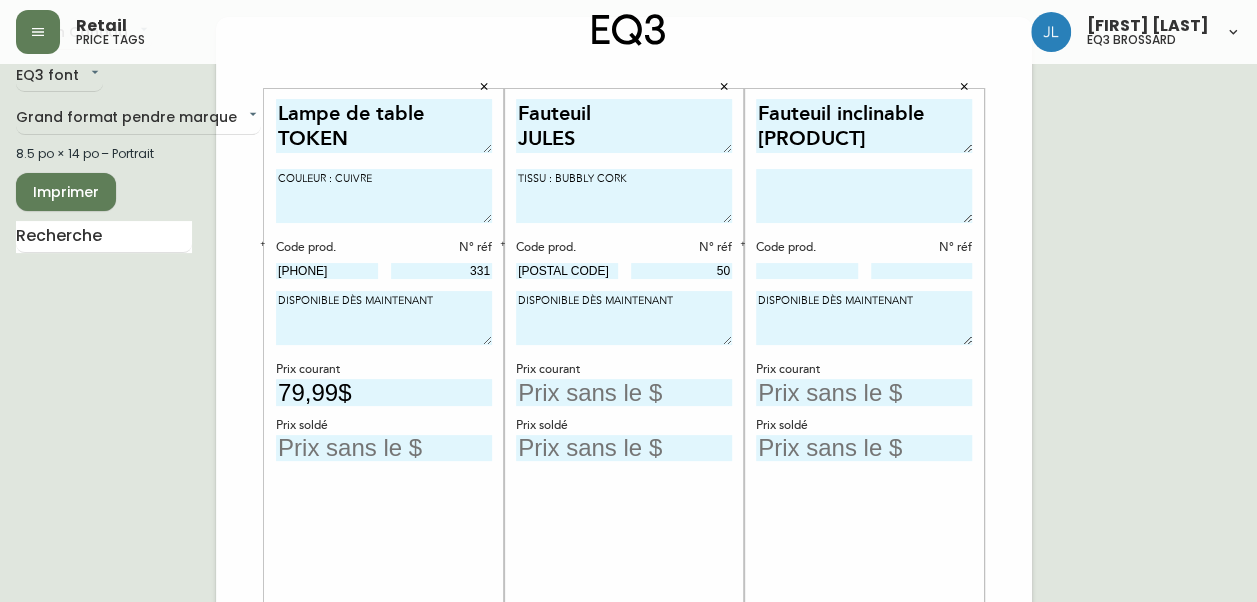 type on "TISSU : BUBBLY CORK" 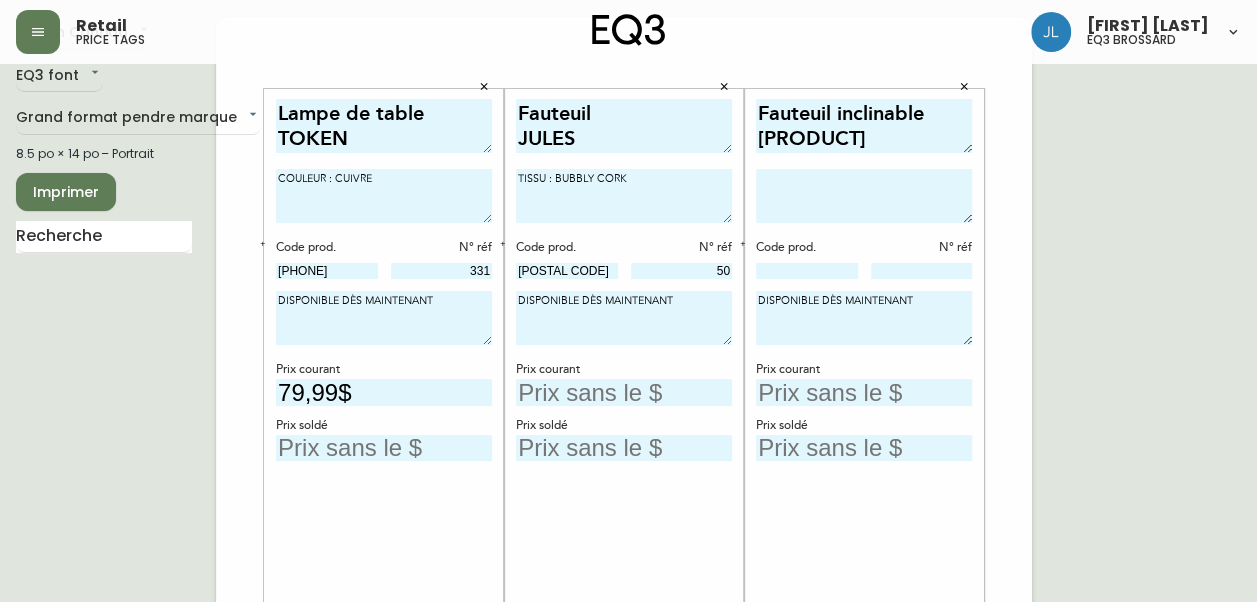 click on "Fauteuil
JULES" at bounding box center [624, 126] 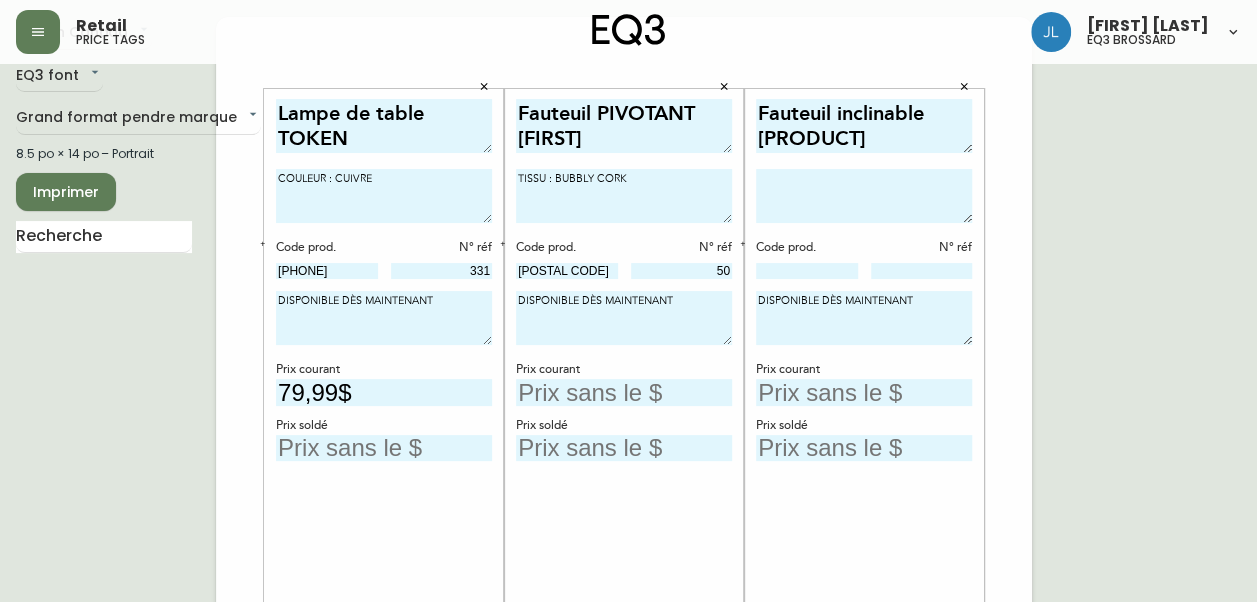 click on "Fauteuil PIVOTANT
[FIRST]" at bounding box center (624, 126) 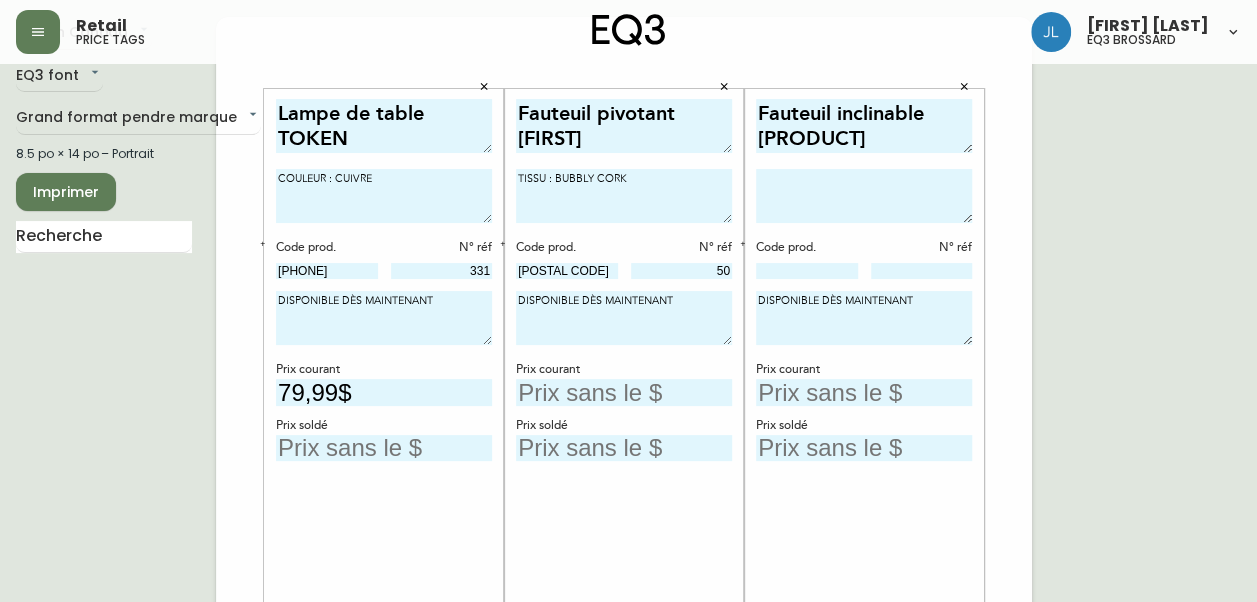 click on "Fauteuil pivotant
[FIRST]" at bounding box center (624, 126) 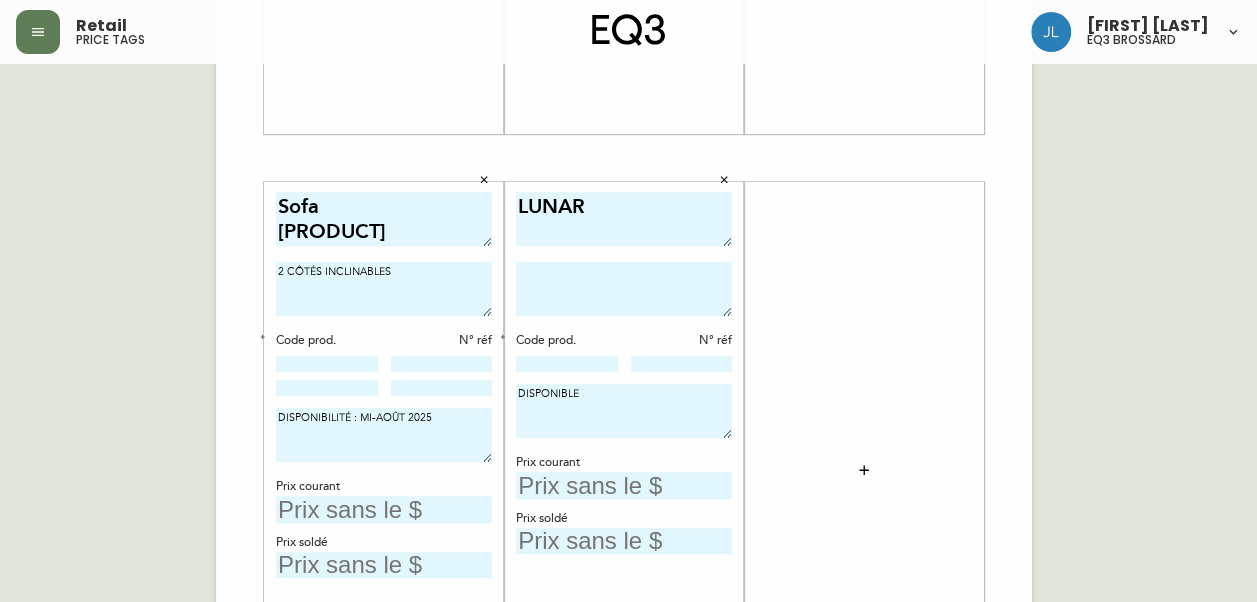 scroll, scrollTop: 590, scrollLeft: 0, axis: vertical 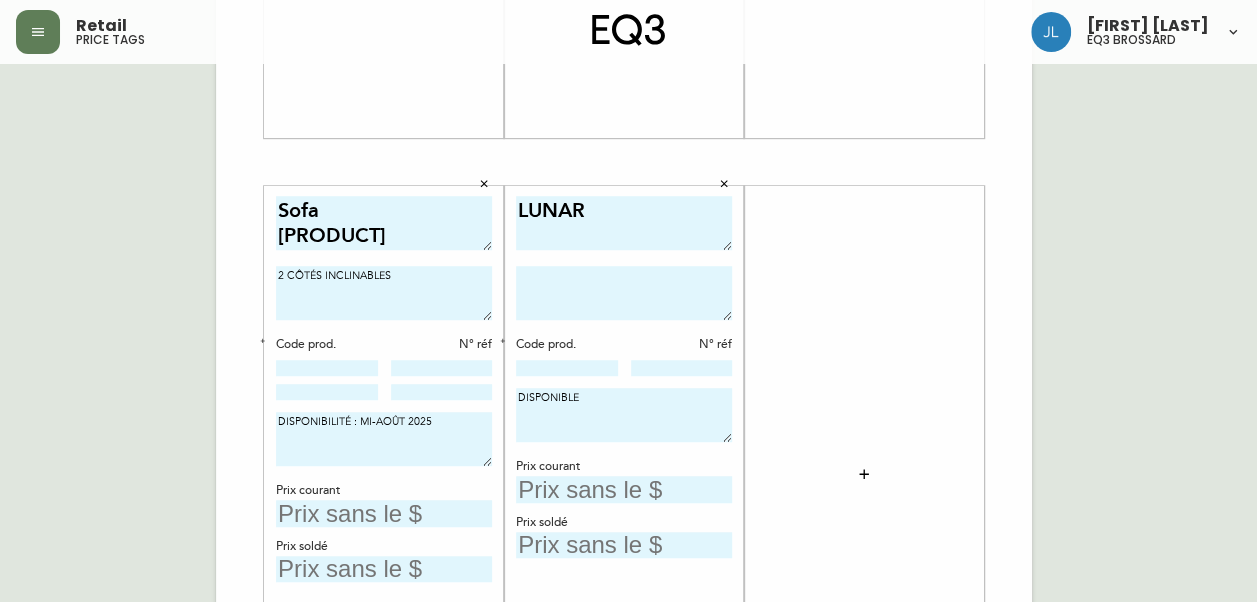click on "LUNAR" at bounding box center (624, 223) 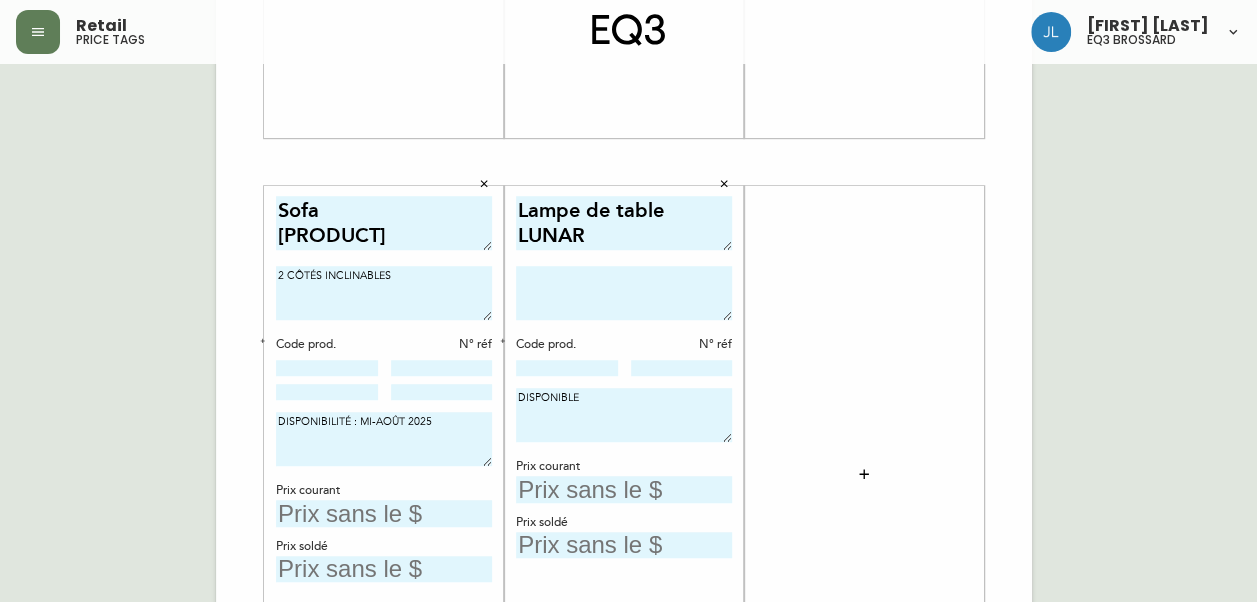type on "Lampe de table LUNAR" 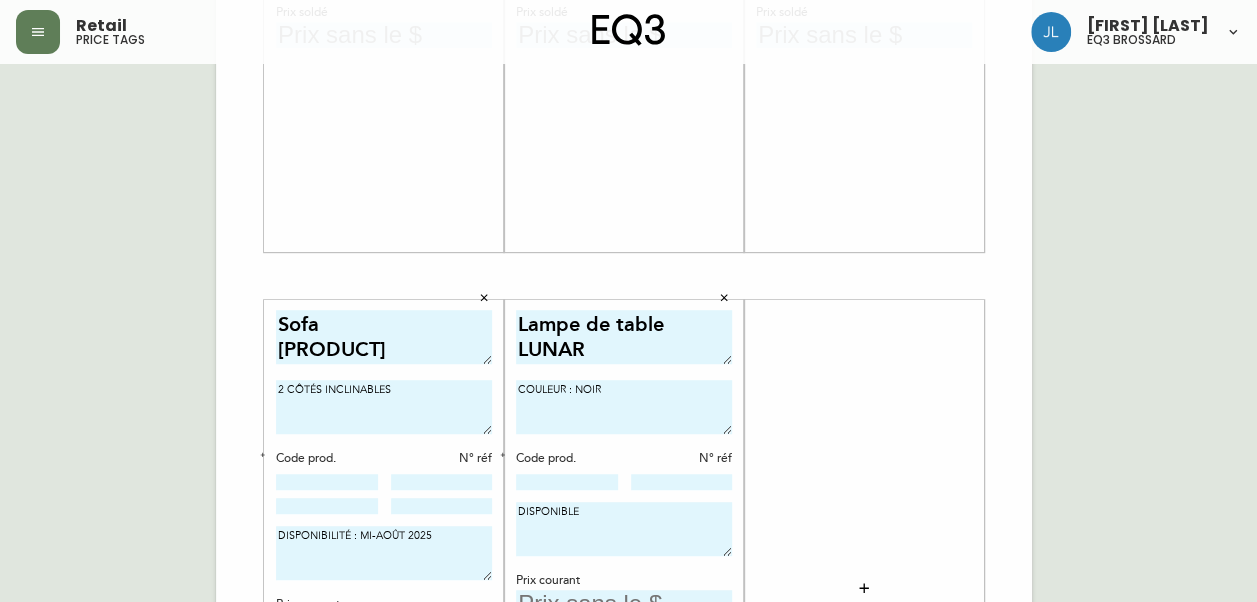 scroll, scrollTop: 484, scrollLeft: 0, axis: vertical 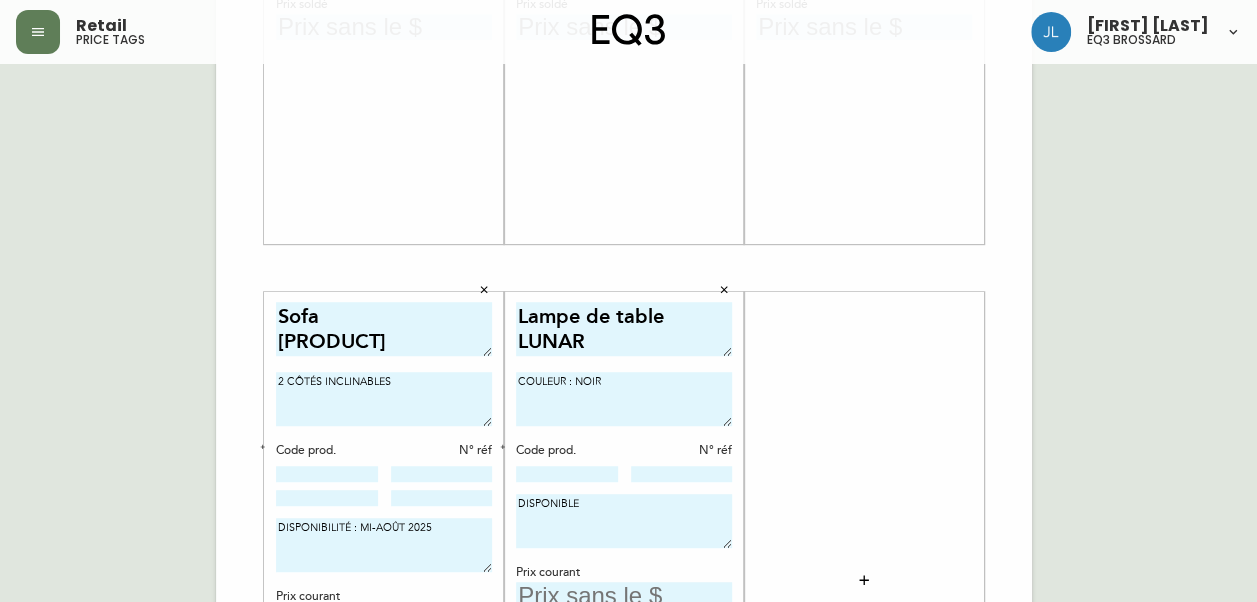 type on "COULEUR : NOIR" 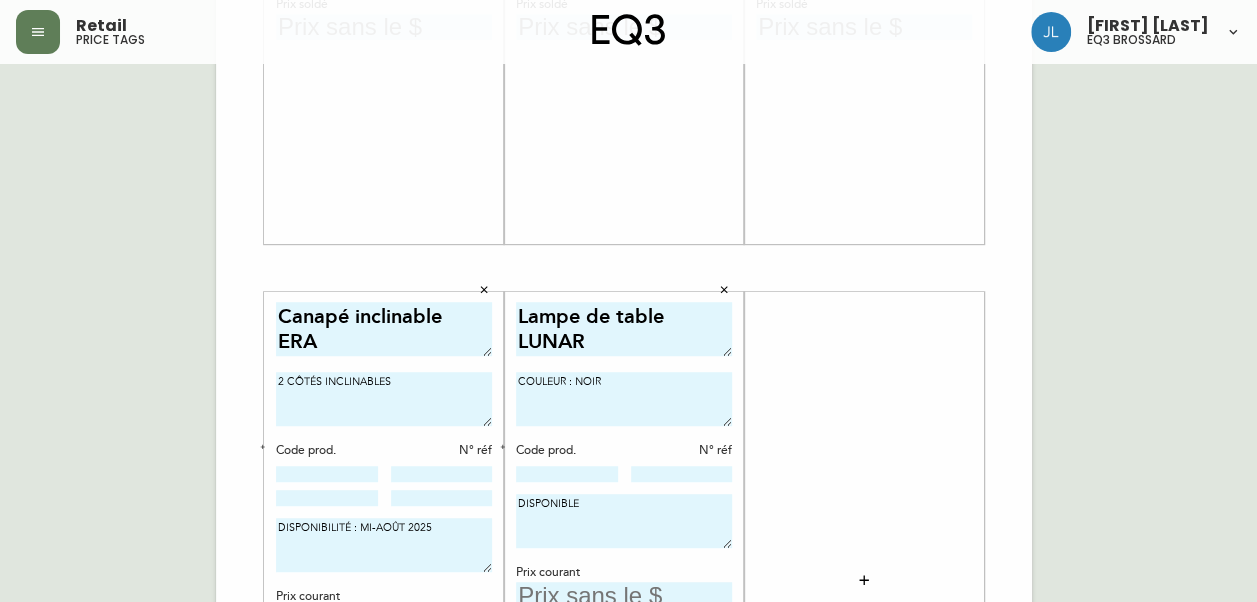 type on "Canapé inclinable
ERA" 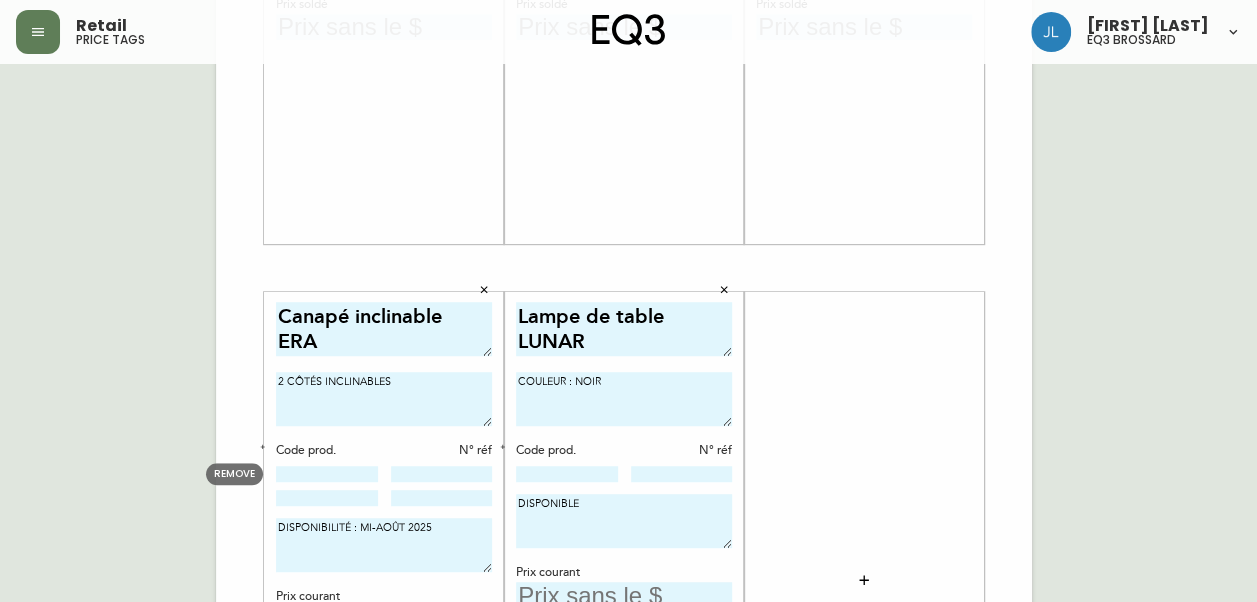 click at bounding box center [327, 474] 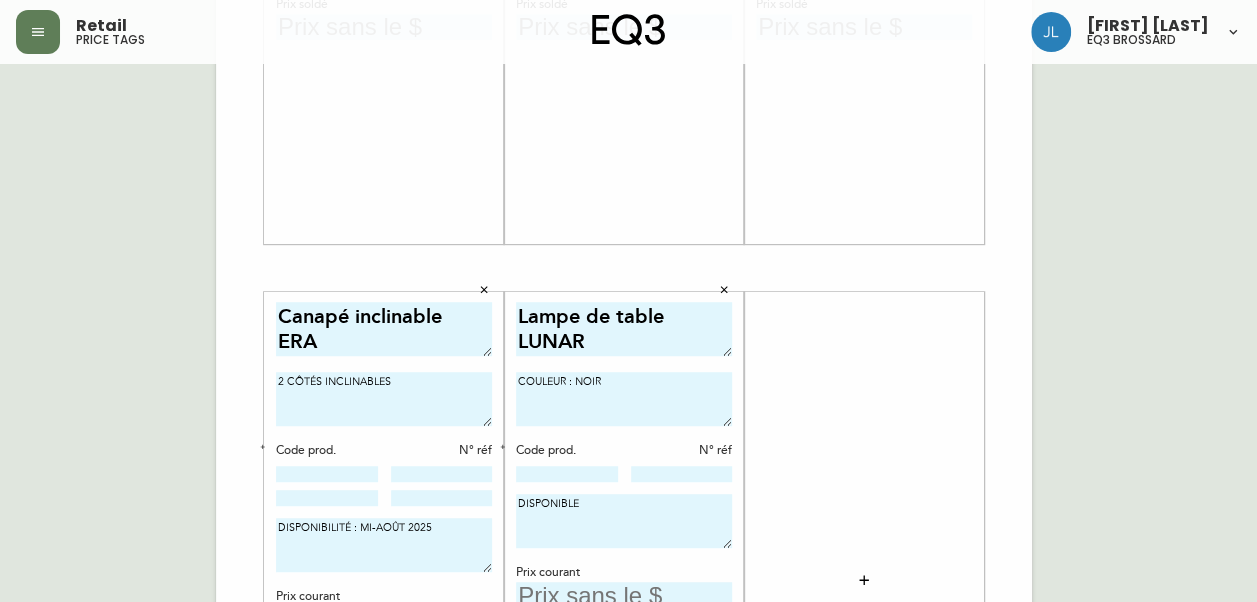 click on "2 CÔTÉS INCLINABLES" at bounding box center [384, 399] 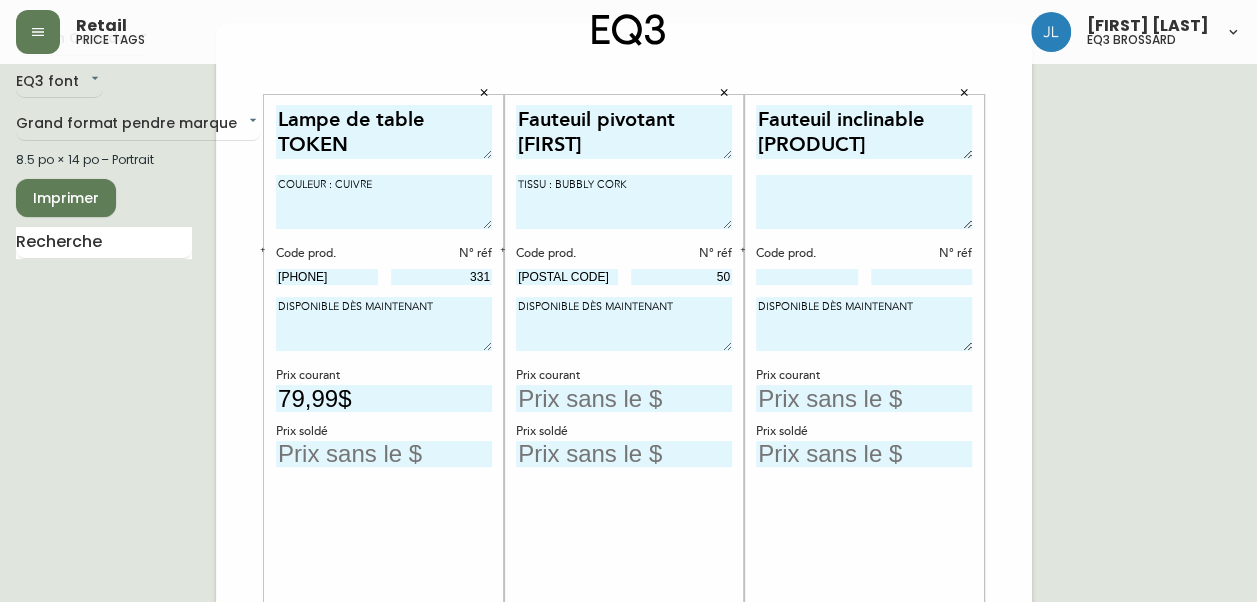 scroll, scrollTop: 56, scrollLeft: 0, axis: vertical 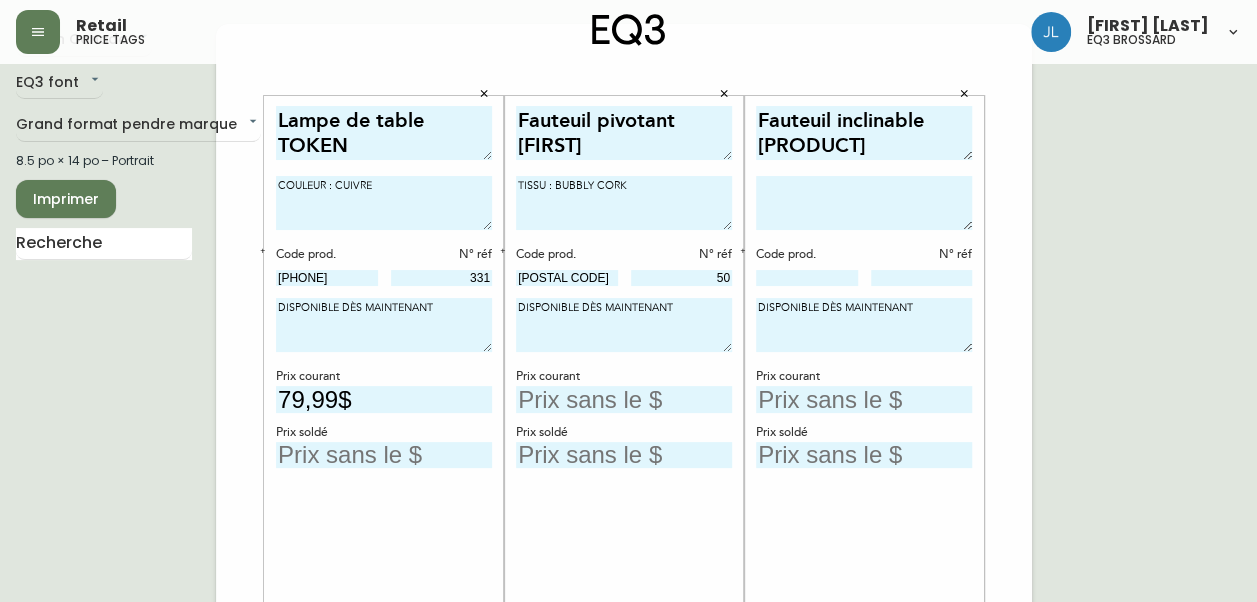 type on "2 CÔTÉS INCLINABLES
TISSU : KEY LARGO - SMOKE" 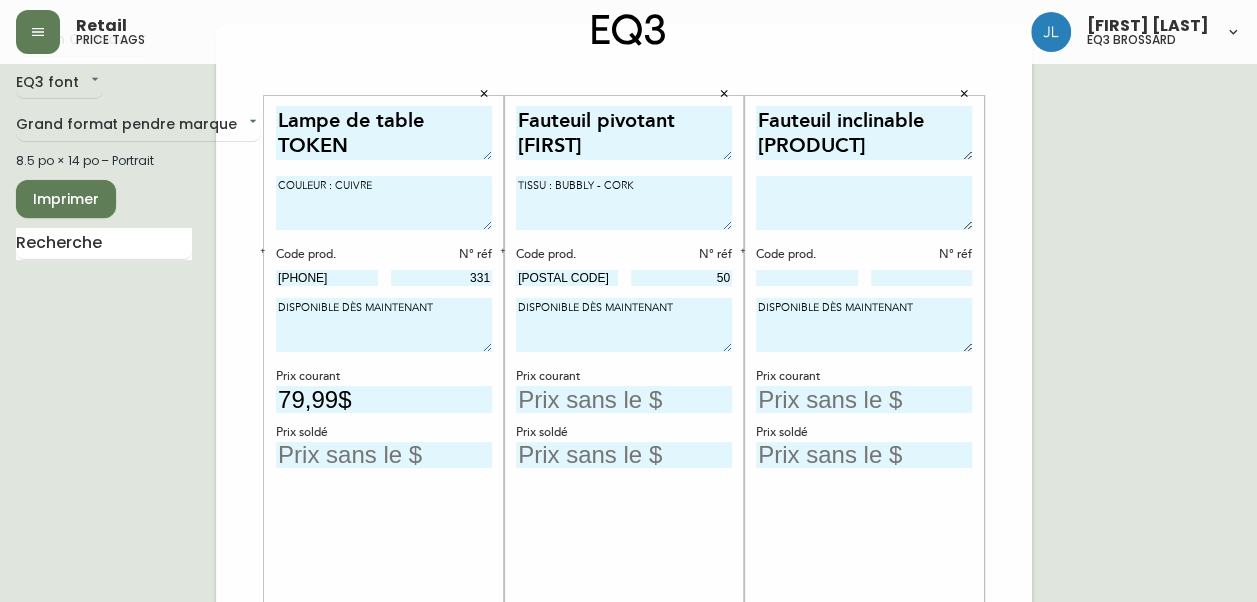 click on "TISSU : BUBBLY - CORK" at bounding box center (624, 203) 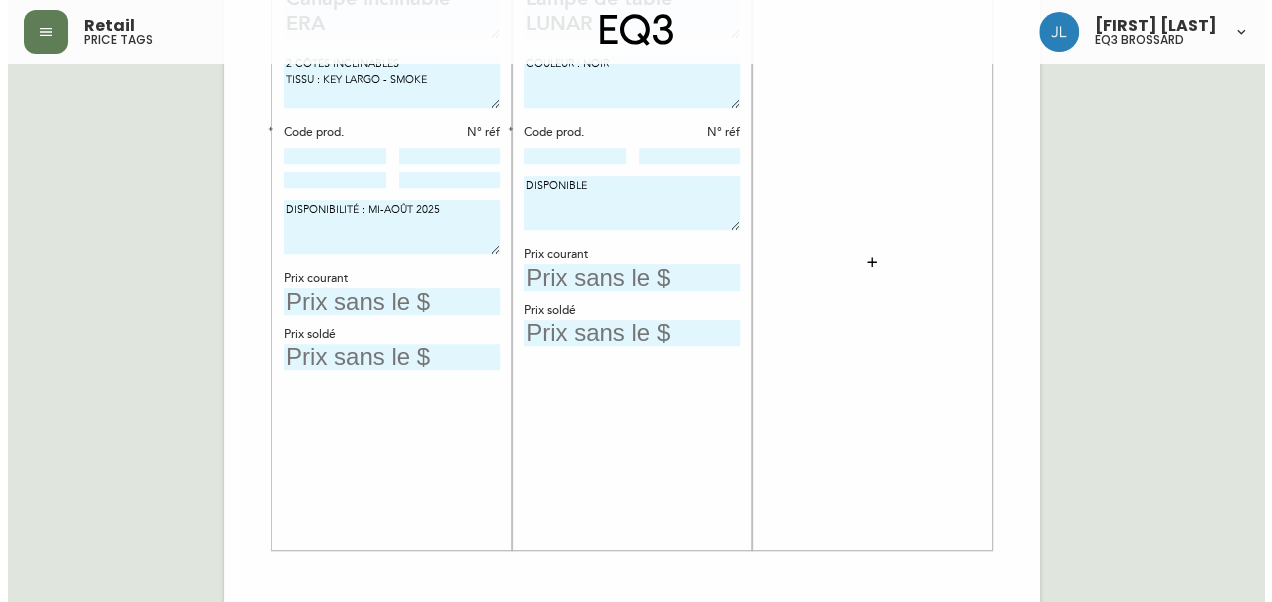 scroll, scrollTop: 822, scrollLeft: 0, axis: vertical 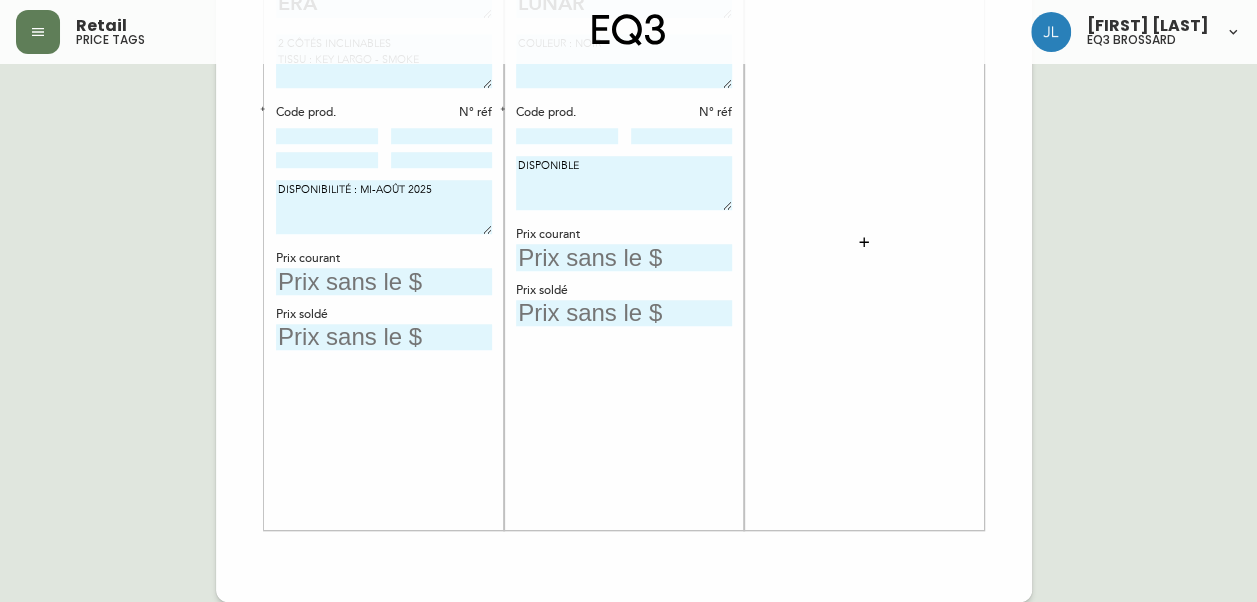 type on "CUIR :" 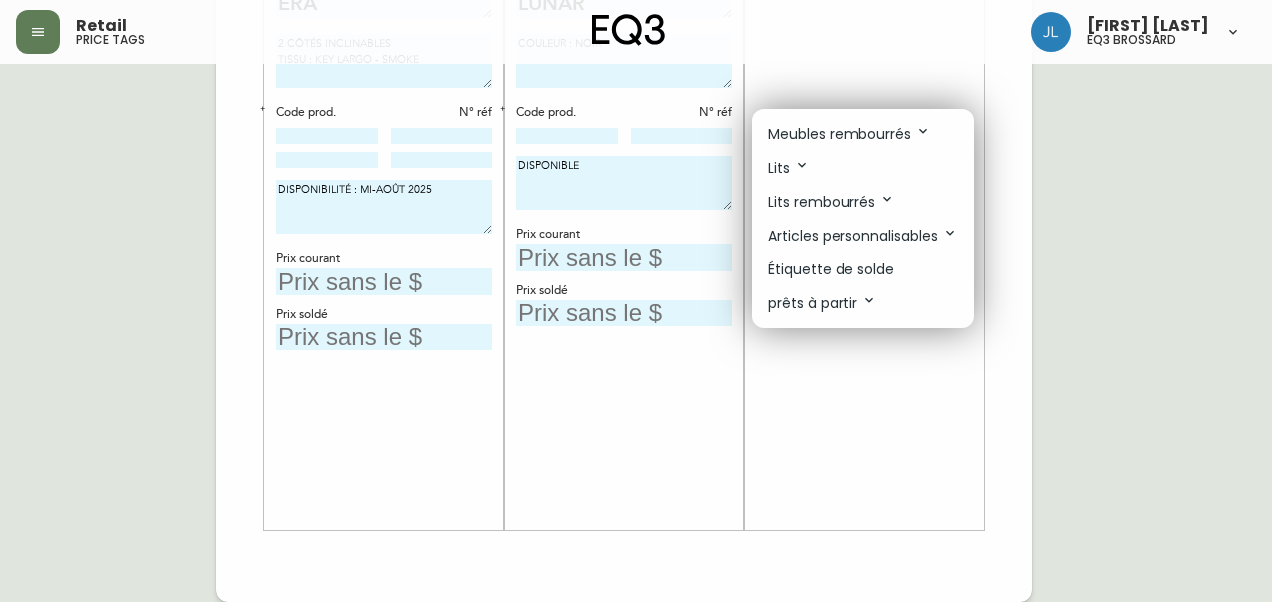 click on "Étiquette de solde" at bounding box center (831, 269) 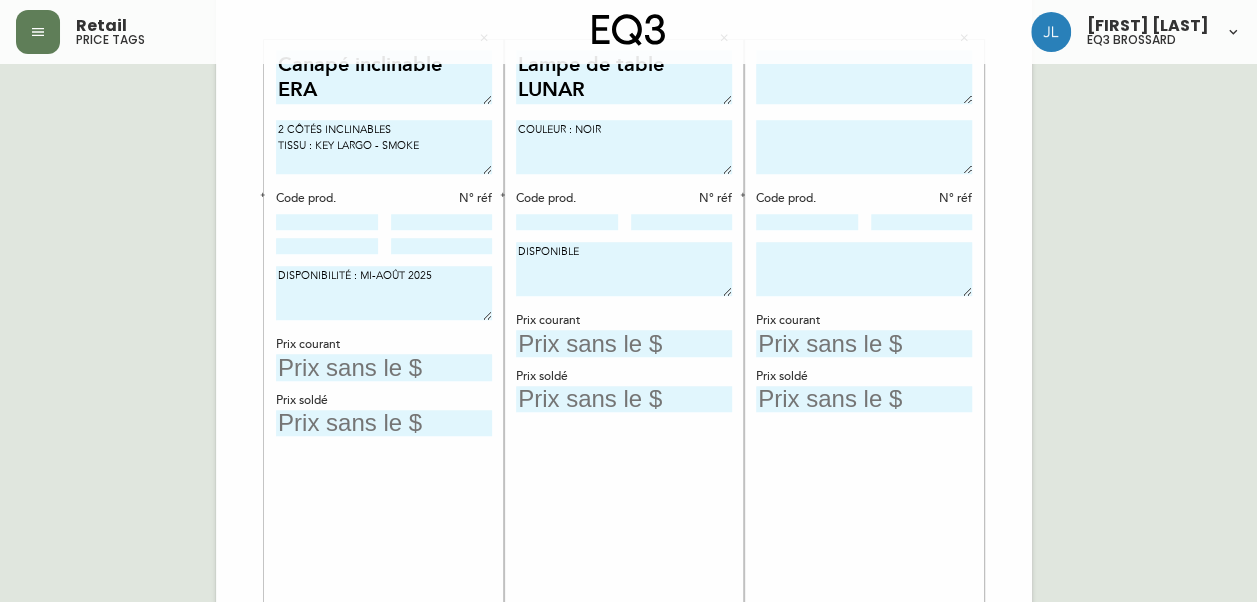 scroll, scrollTop: 737, scrollLeft: 0, axis: vertical 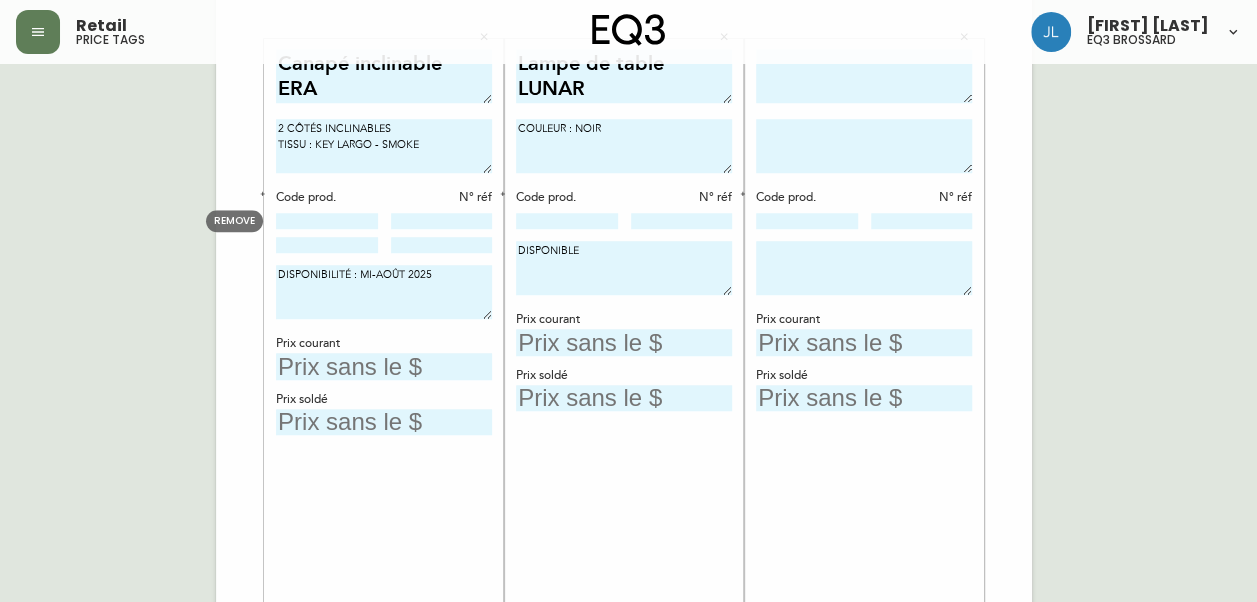 click at bounding box center [327, 221] 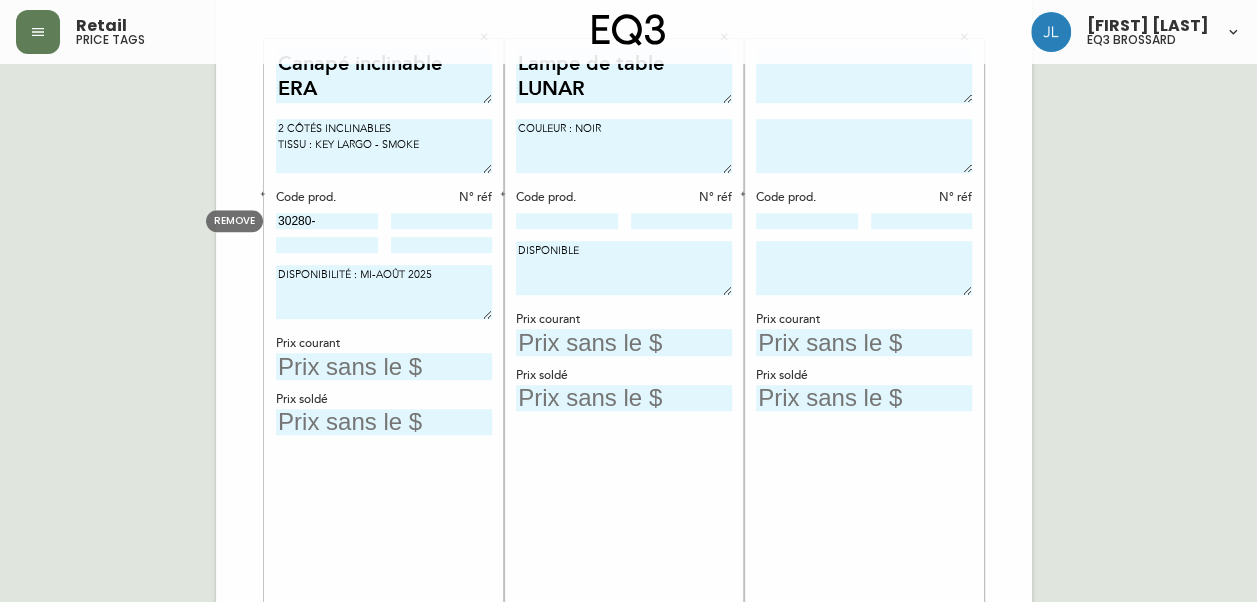 type on "30280-" 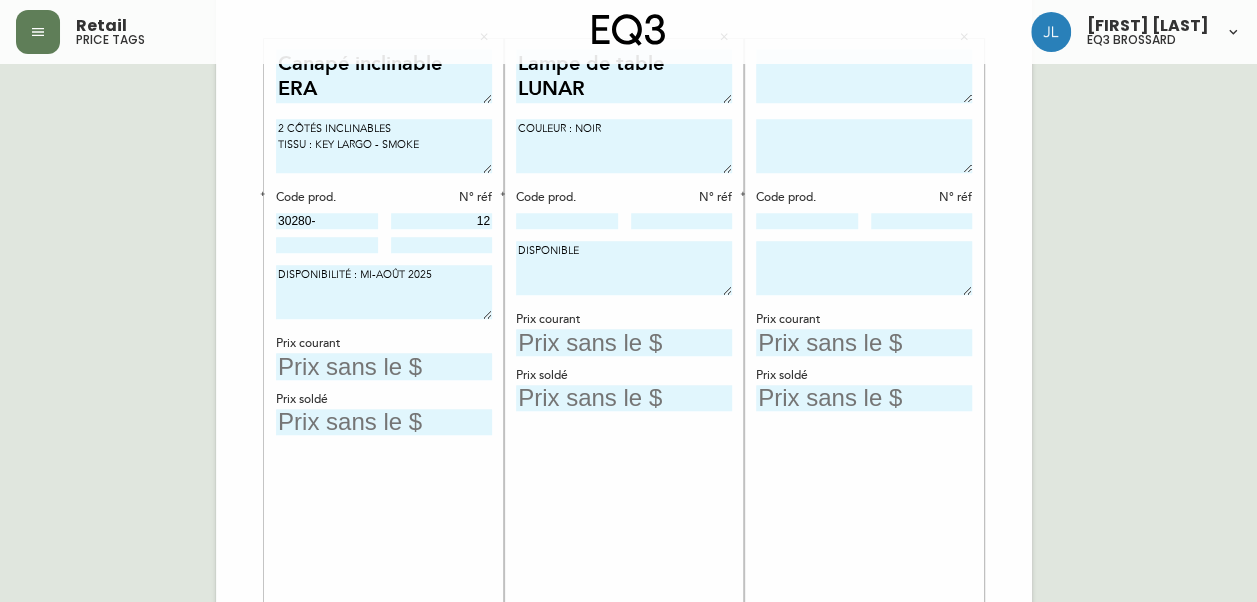 type on "1" 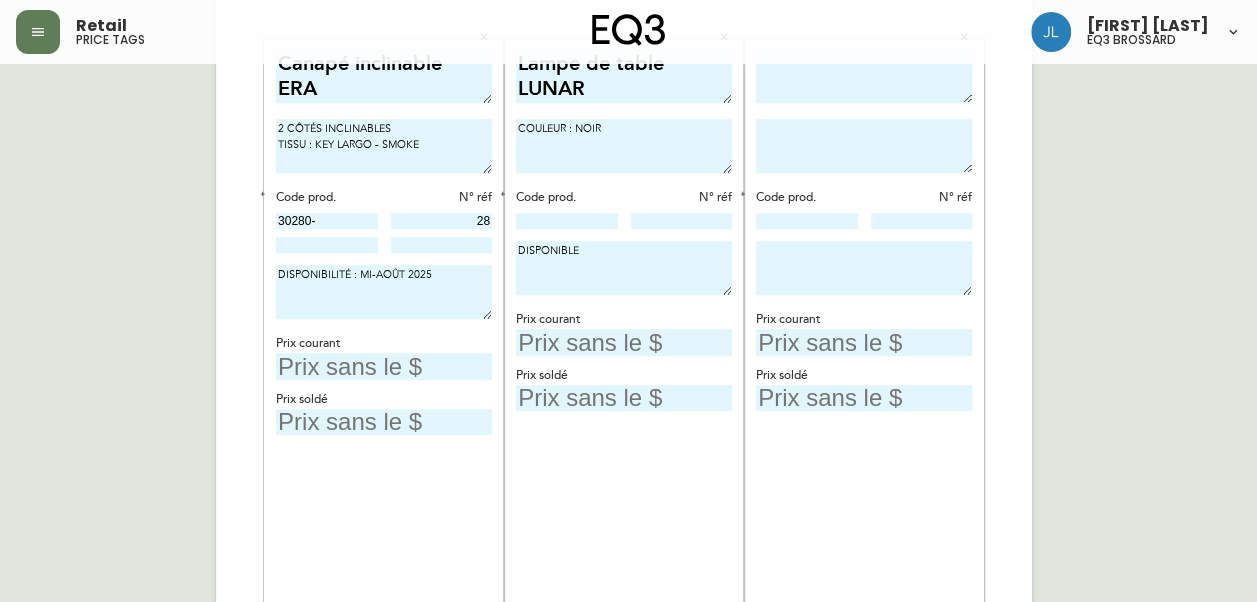 type on "28" 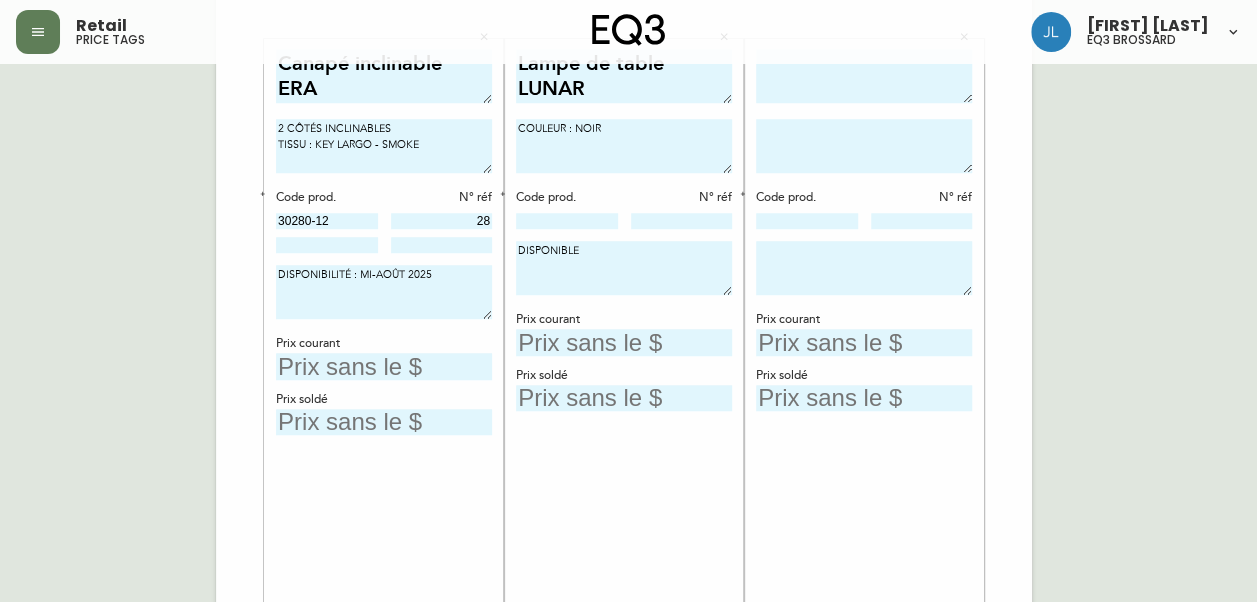 type on "30280-12" 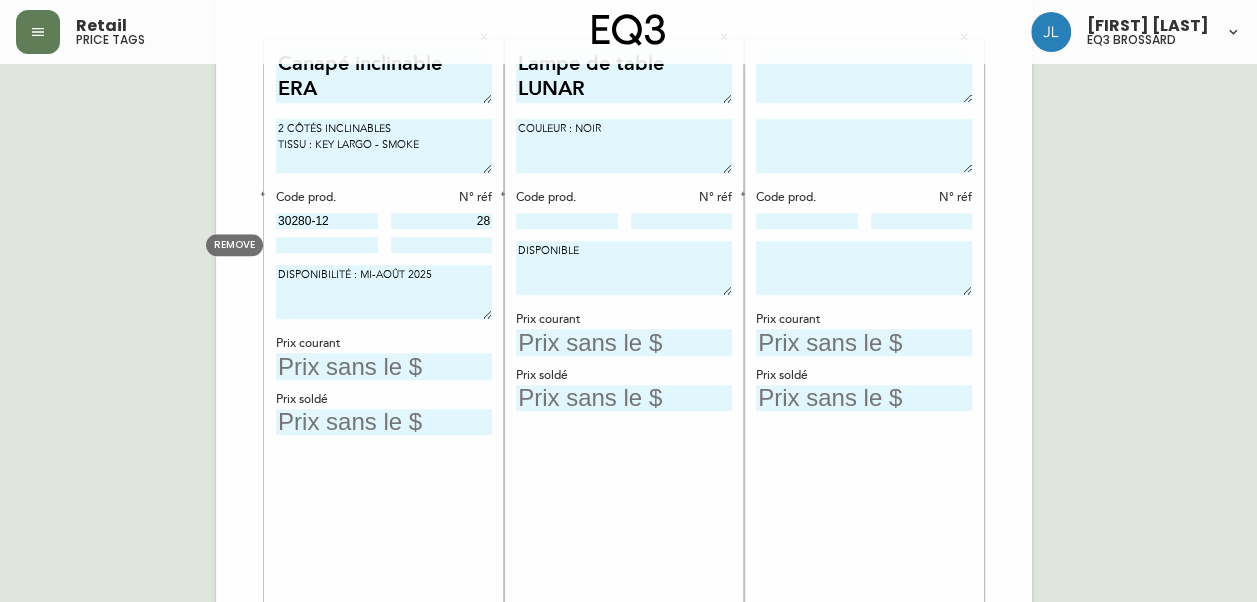 click at bounding box center (327, 245) 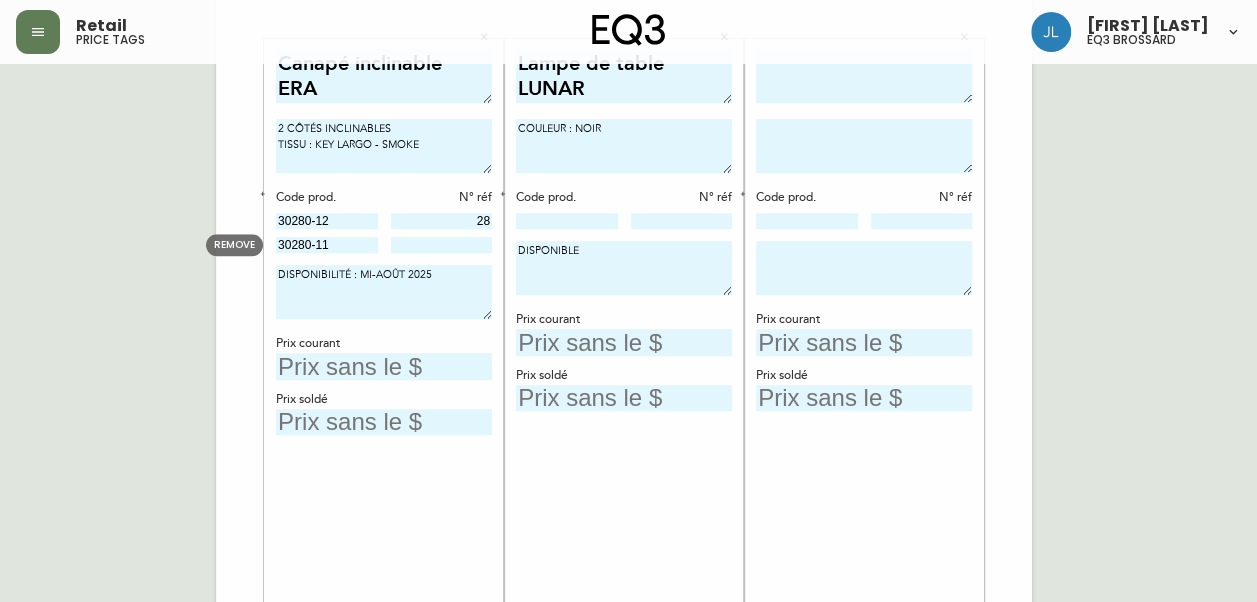 type on "30280-11" 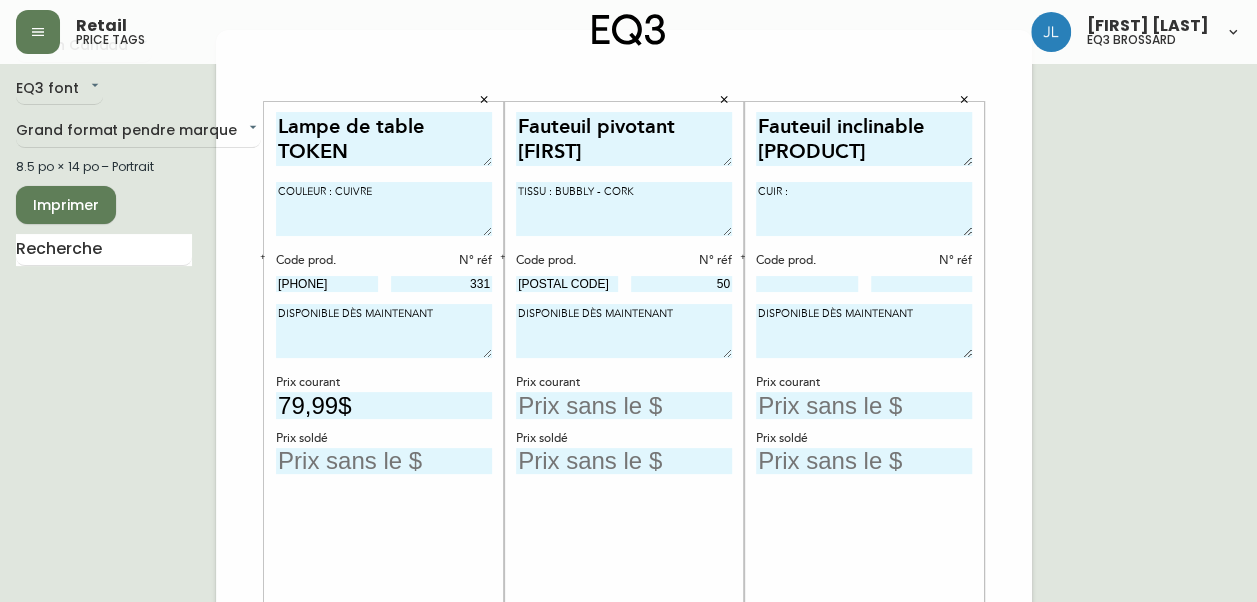scroll, scrollTop: 49, scrollLeft: 0, axis: vertical 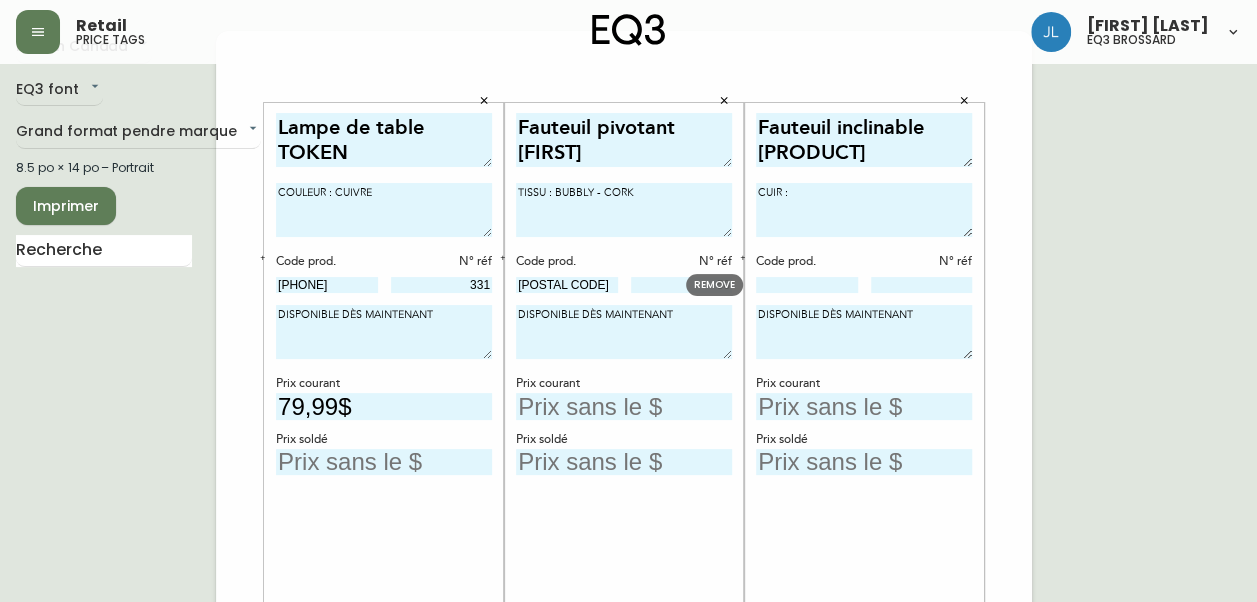 type on "18" 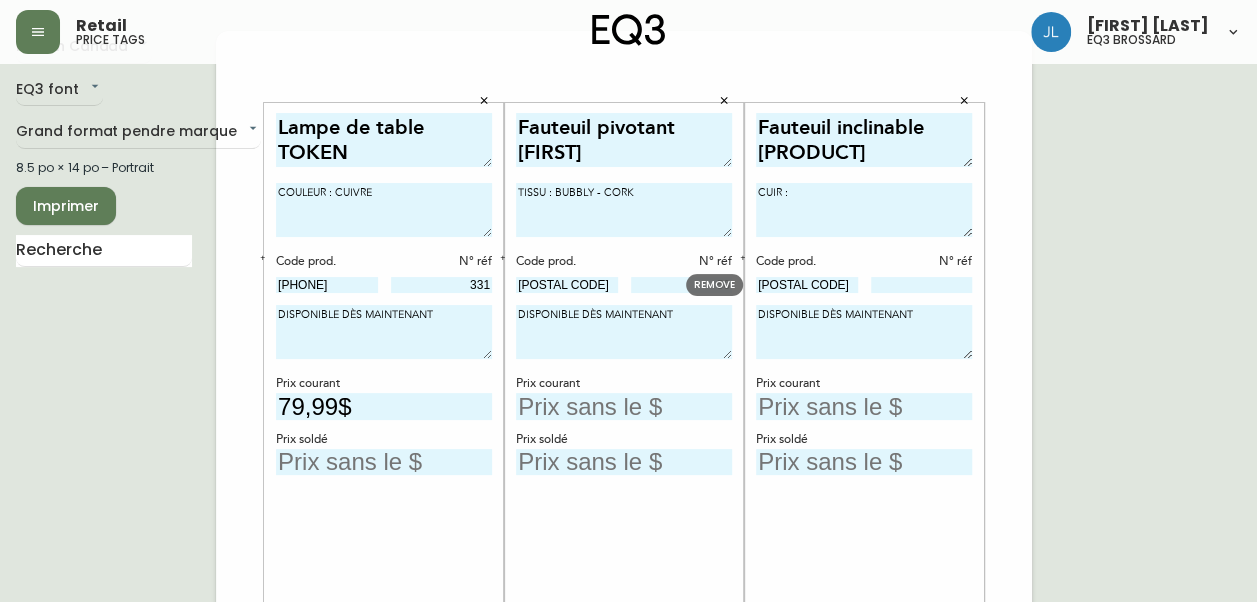 type on "[POSTAL CODE]" 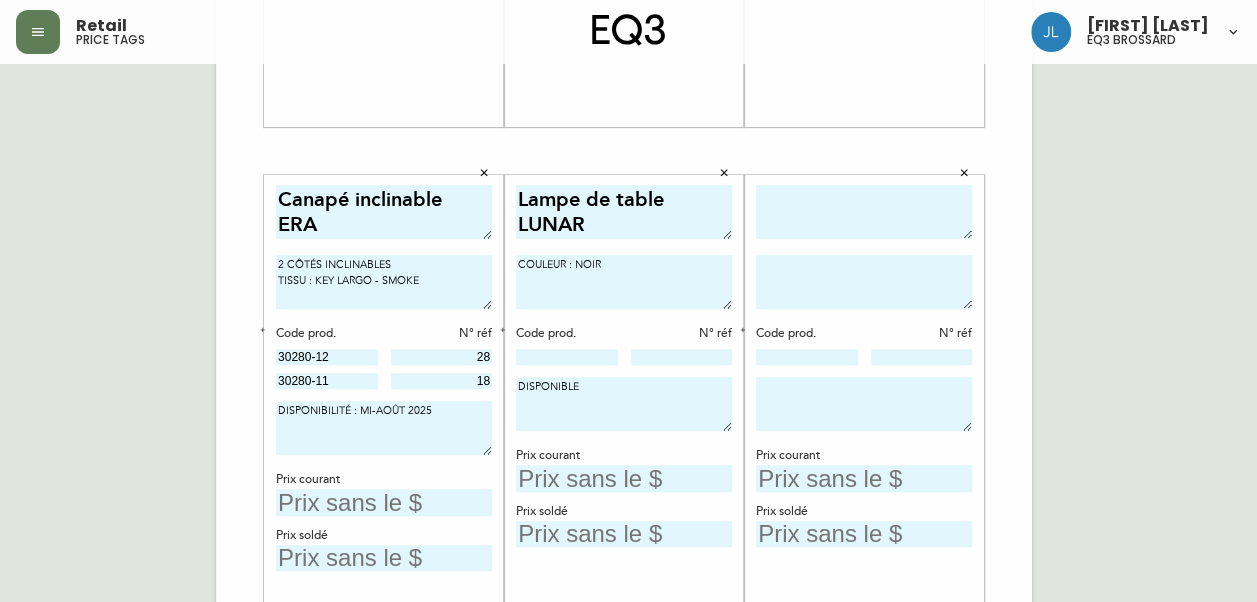 scroll, scrollTop: 617, scrollLeft: 0, axis: vertical 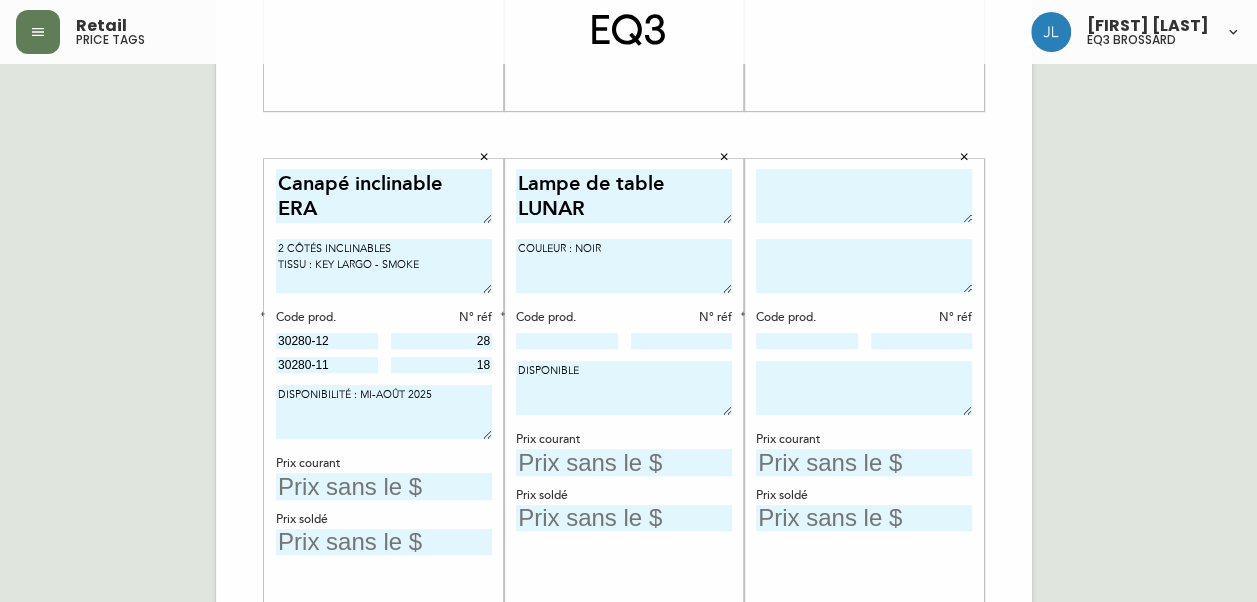 type on "5" 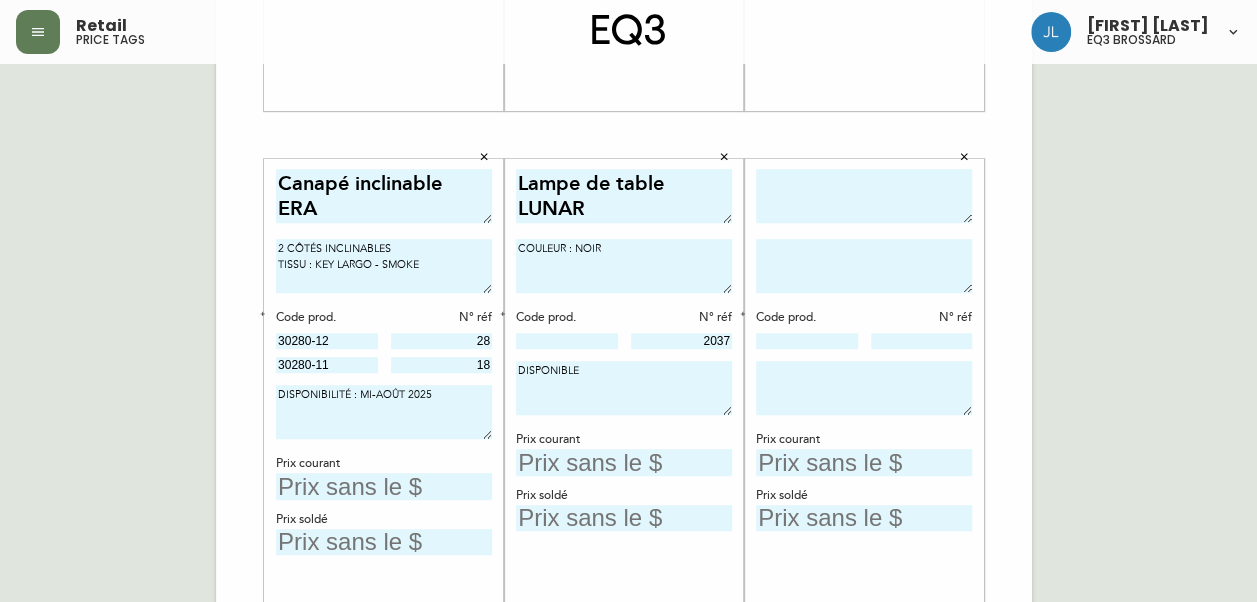 type on "2037" 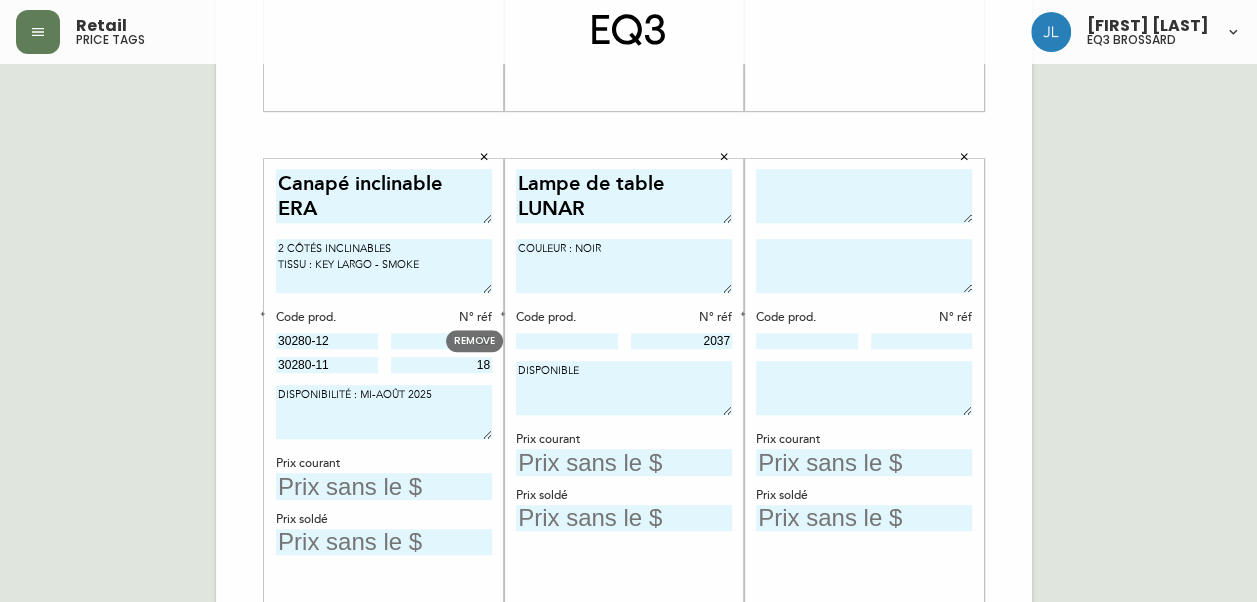 click at bounding box center [567, 341] 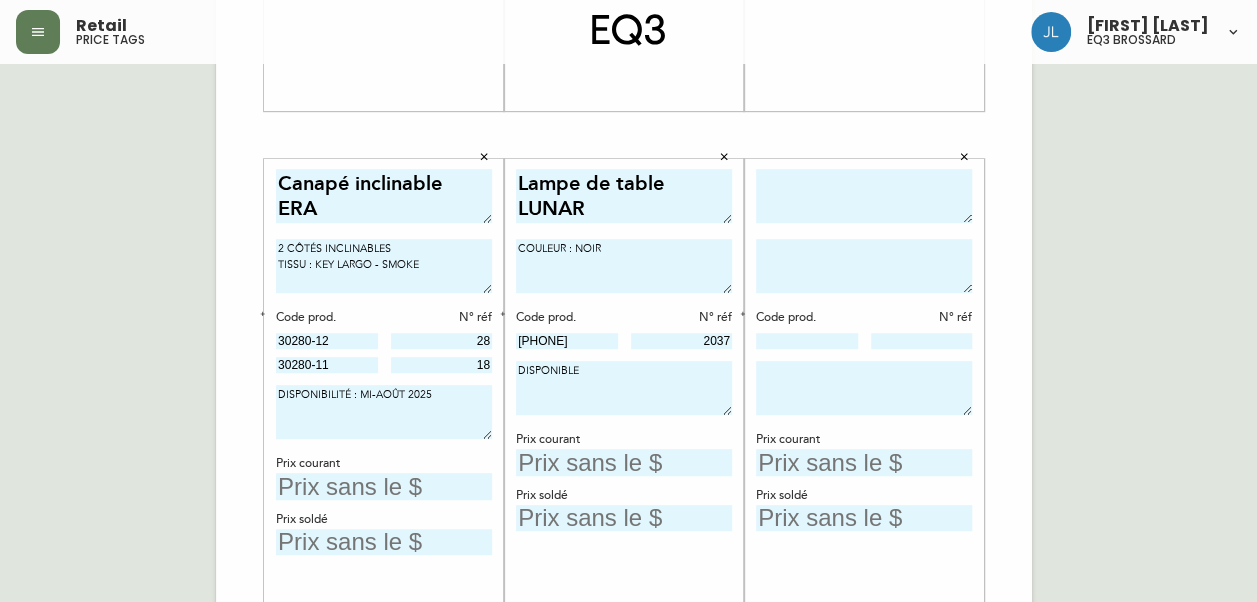 type on "[PHONE]" 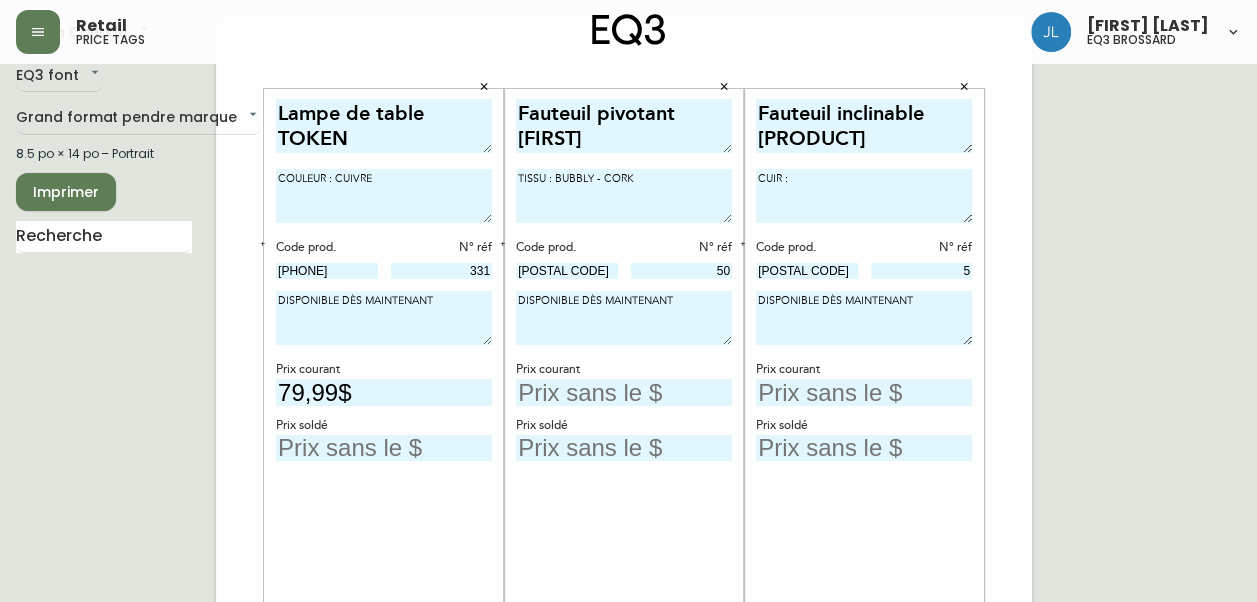 scroll, scrollTop: 65, scrollLeft: 0, axis: vertical 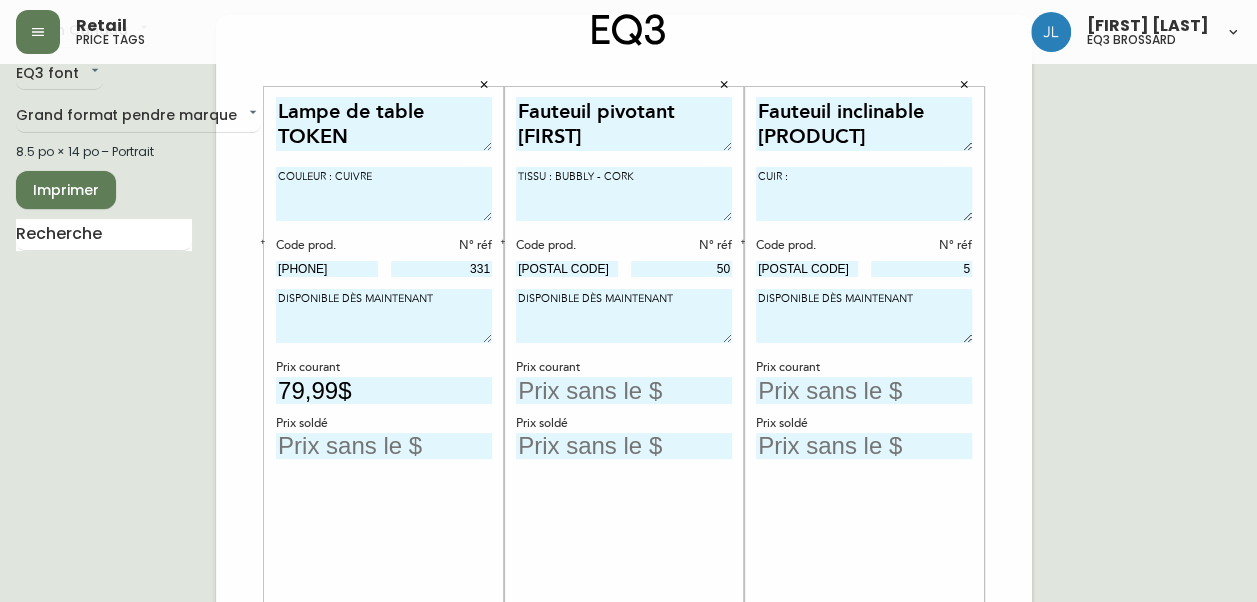 type on "DISPONIBLE DÈS MAINTENANT" 